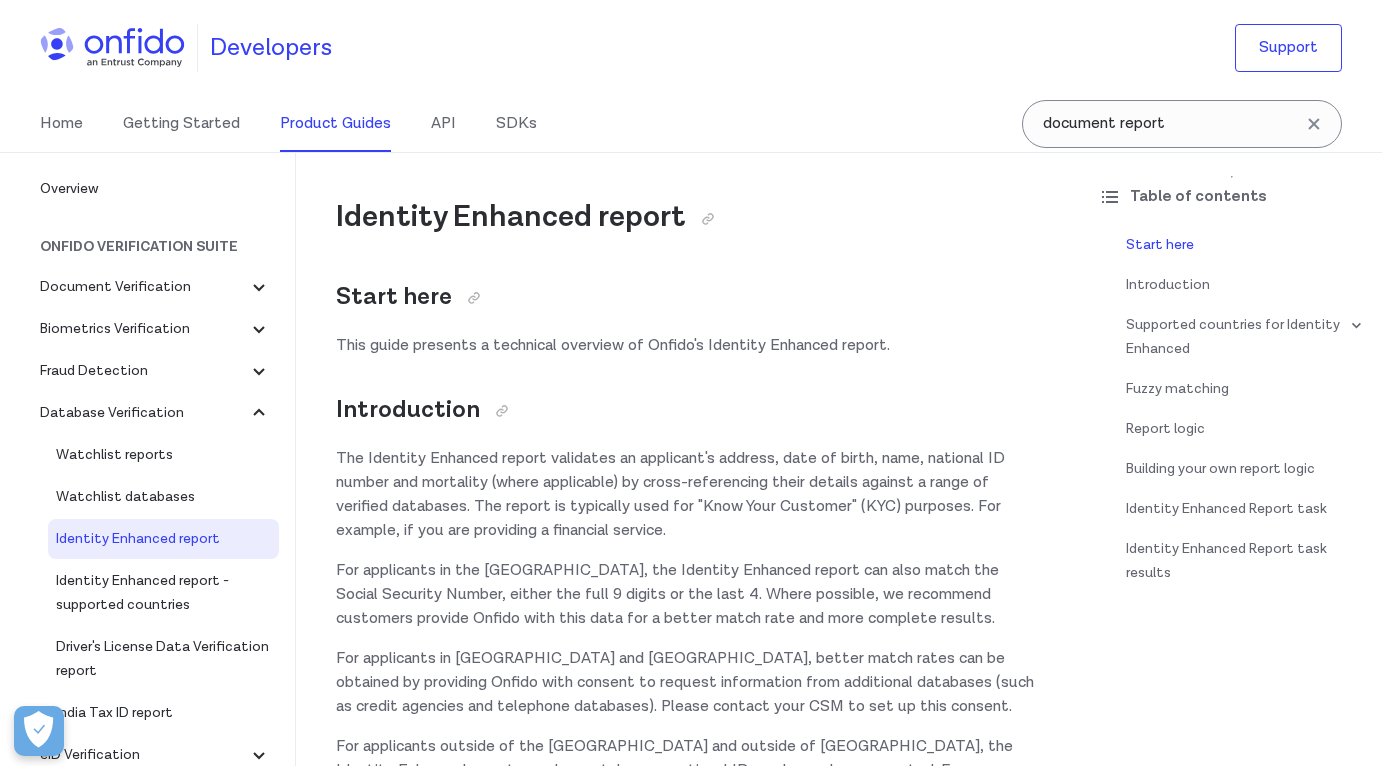 scroll, scrollTop: 0, scrollLeft: 0, axis: both 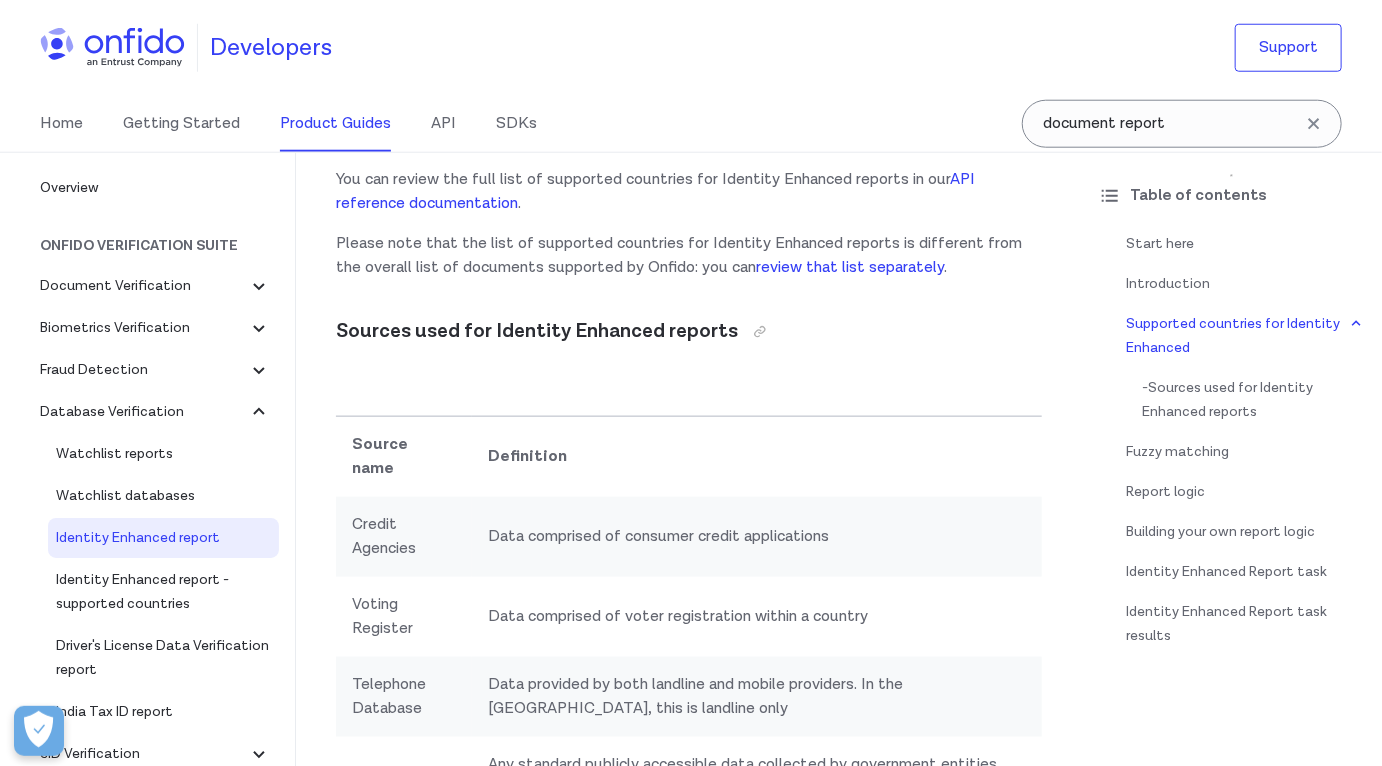 click on "Please note that the list of supported countries for Identity Enhanced reports is different from the overall list of documents supported by Onfido: you can  review that list separately ." at bounding box center [689, 256] 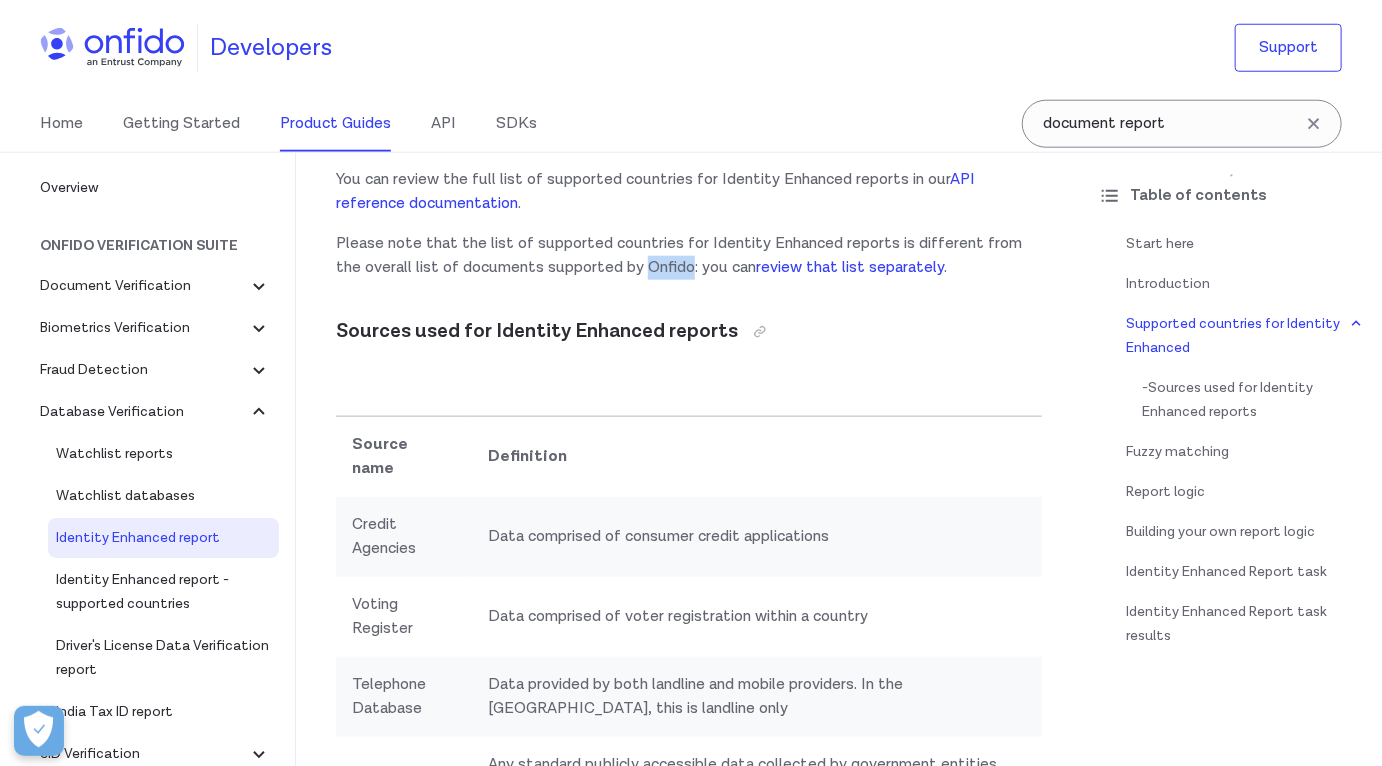 click on "Please note that the list of supported countries for Identity Enhanced reports is different from the overall list of documents supported by Onfido: you can  review that list separately ." at bounding box center (689, 256) 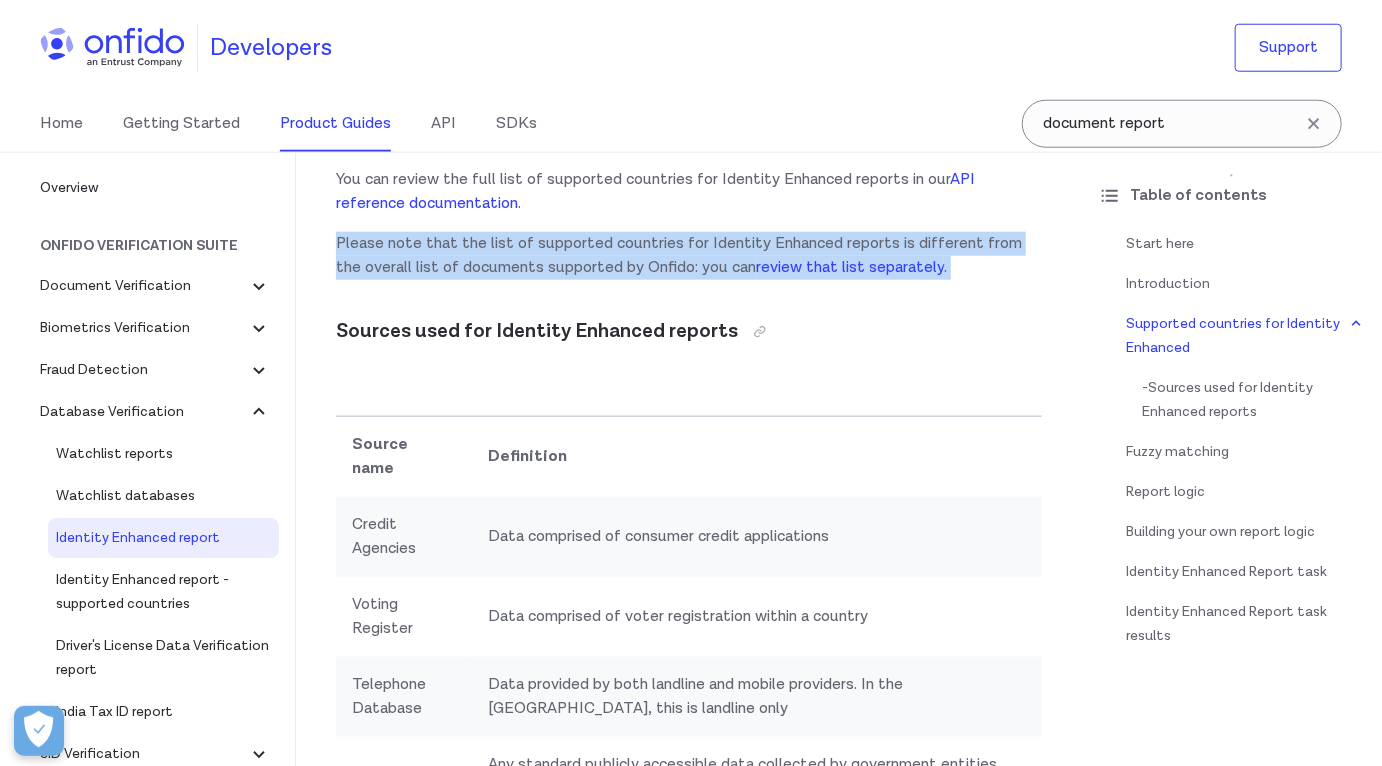 click on "Please note that the list of supported countries for Identity Enhanced reports is different from the overall list of documents supported by Onfido: you can  review that list separately ." at bounding box center (689, 256) 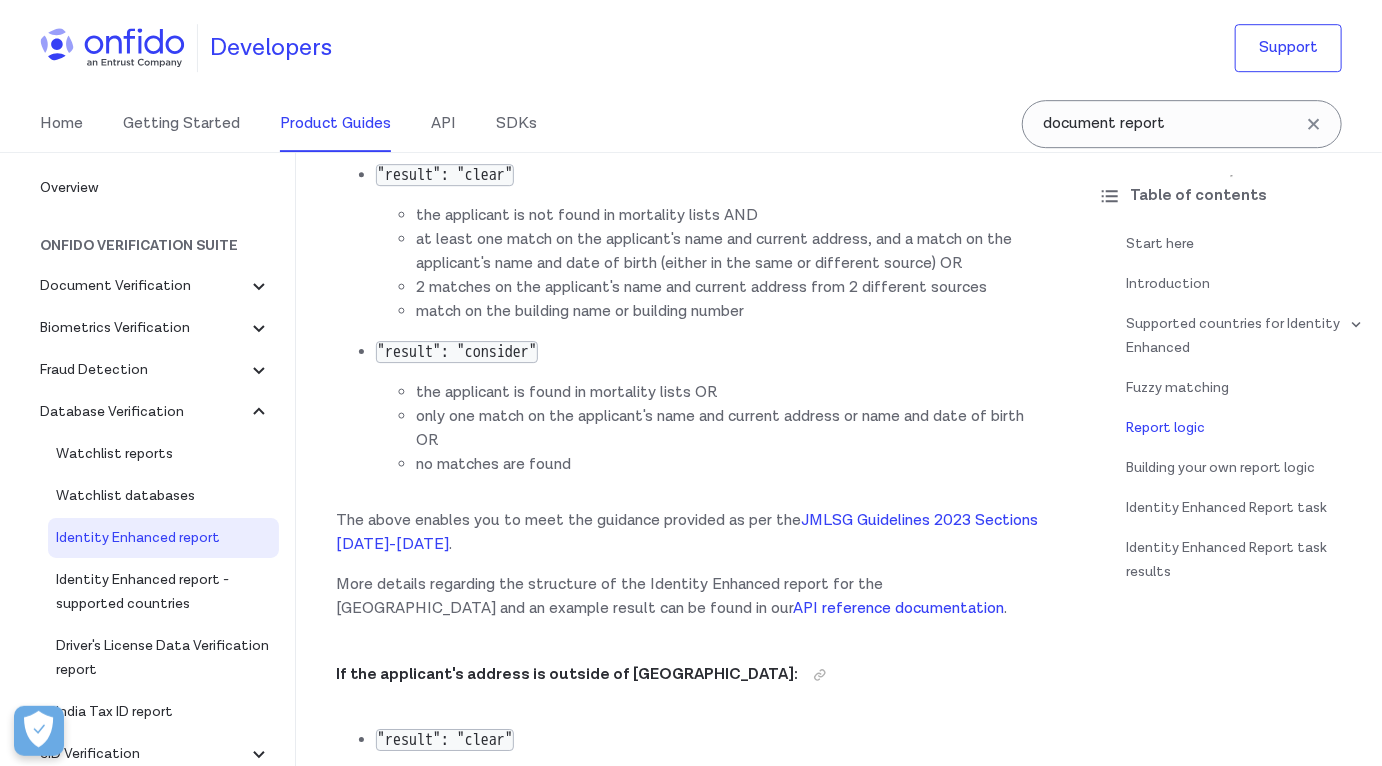 scroll, scrollTop: 2776, scrollLeft: 0, axis: vertical 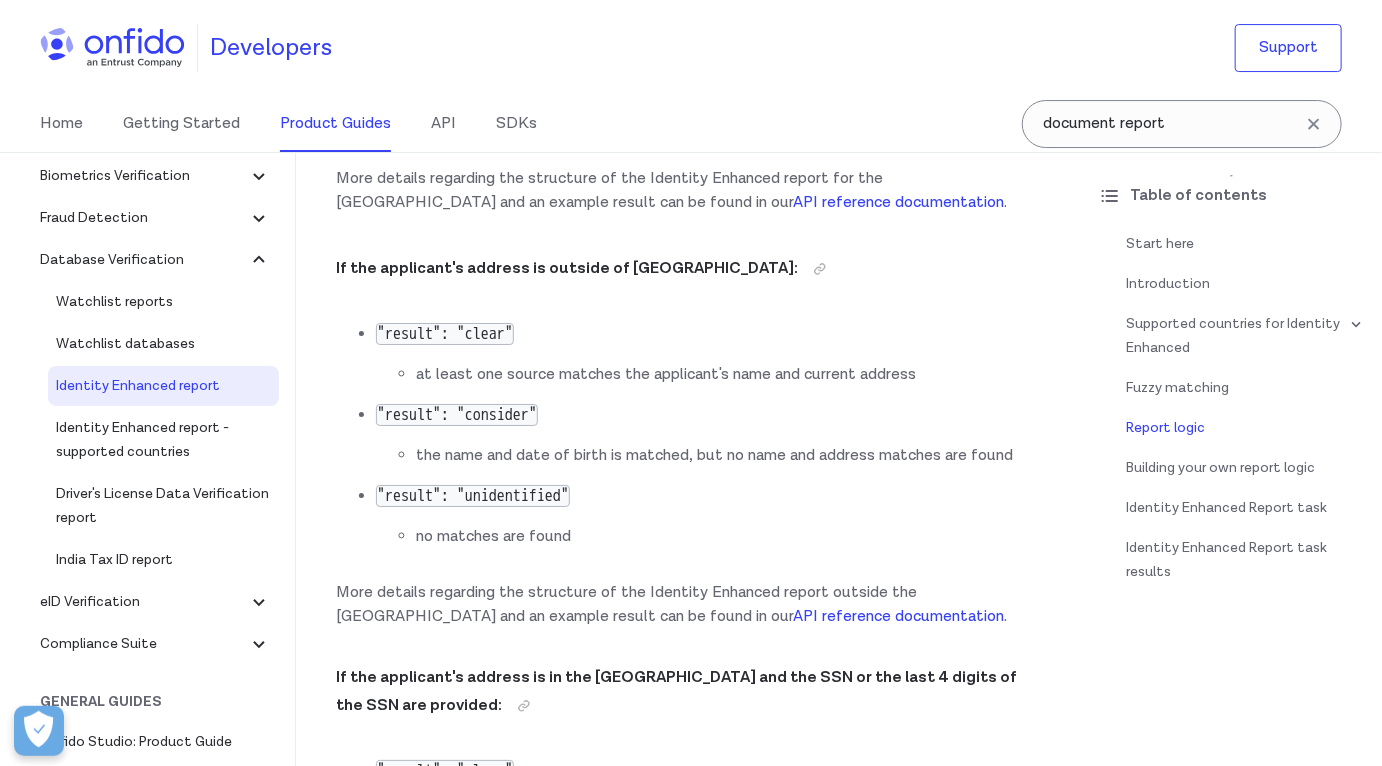 click on "at least one source matches the applicant's name and current address" at bounding box center [729, 375] 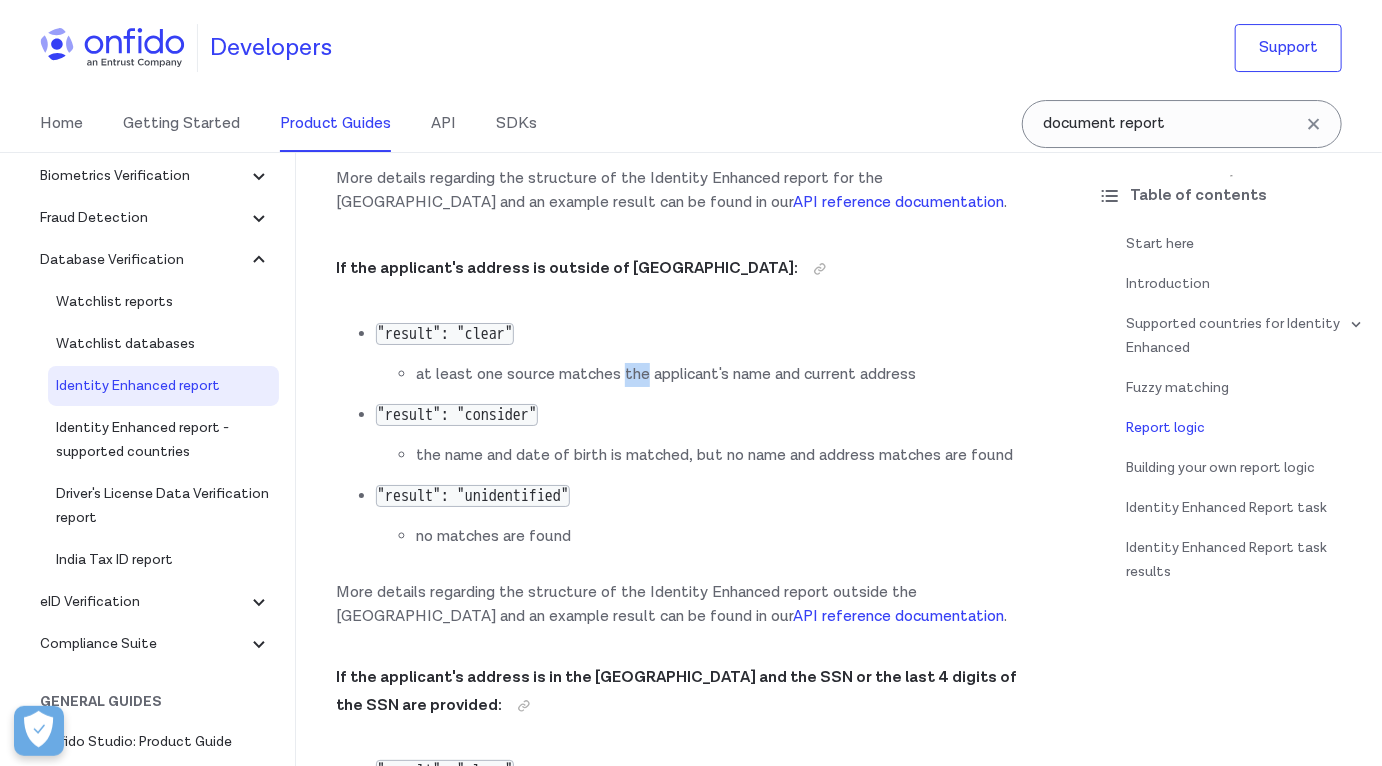 click on "at least one source matches the applicant's name and current address" at bounding box center (729, 375) 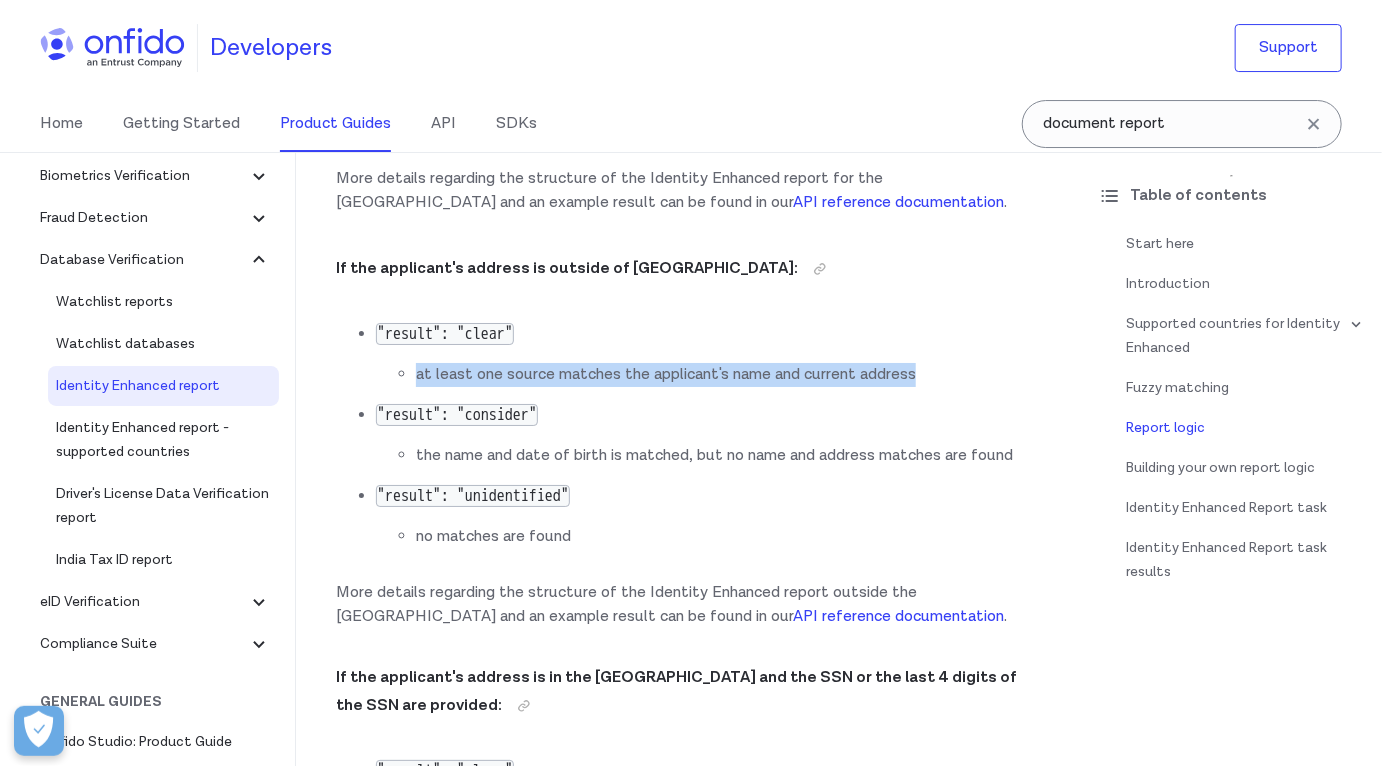 click on "at least one source matches the applicant's name and current address" at bounding box center [729, 375] 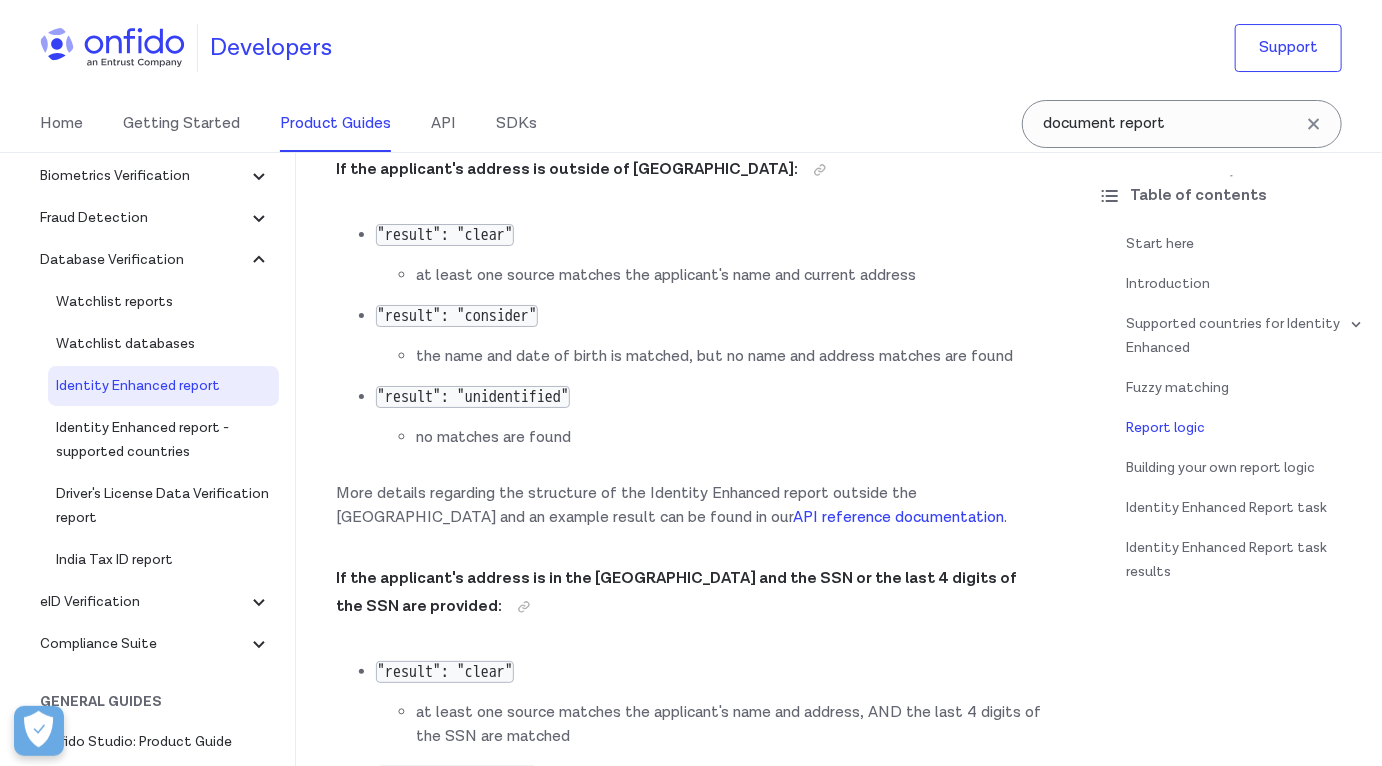 scroll, scrollTop: 3267, scrollLeft: 0, axis: vertical 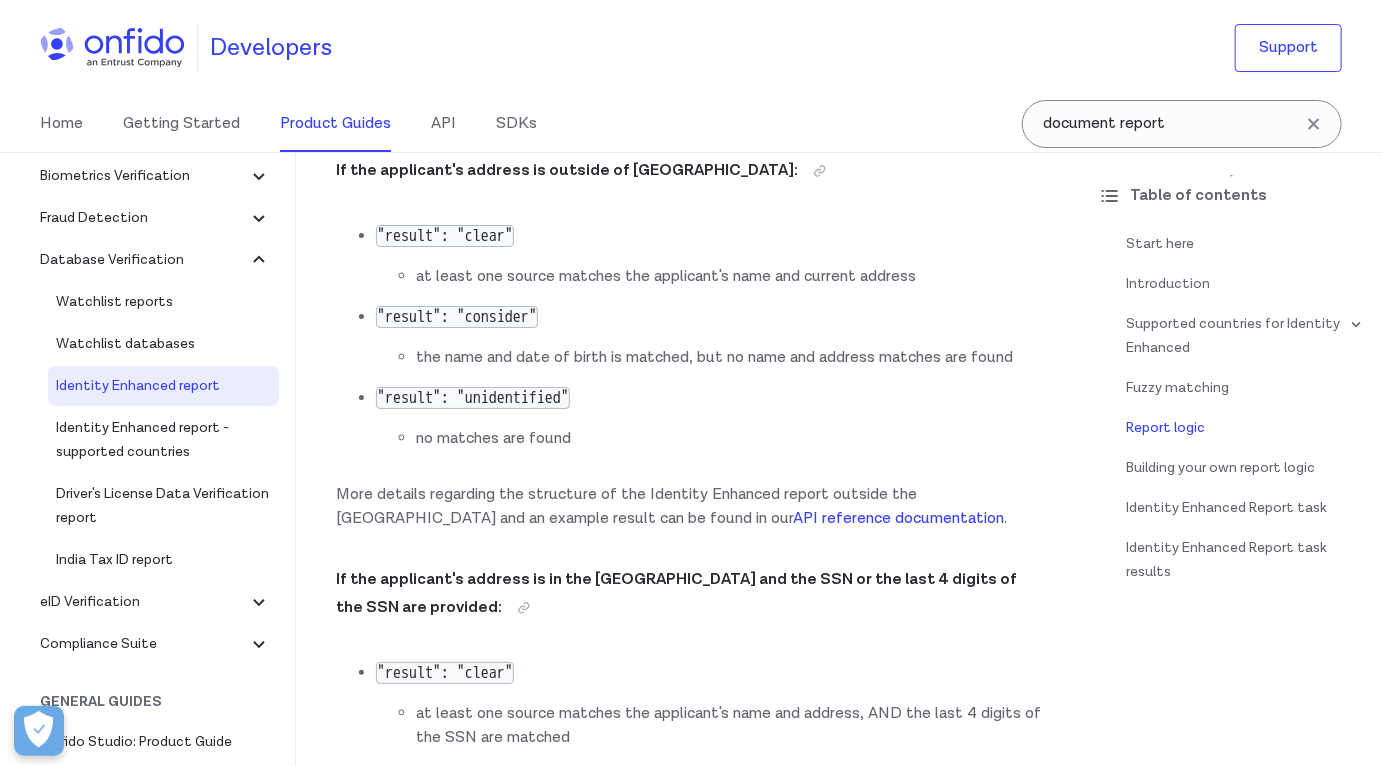 click on "More details regarding the structure of the Identity Enhanced report outside the [GEOGRAPHIC_DATA] and an example result can be found in our  API reference documentation ." at bounding box center (689, 507) 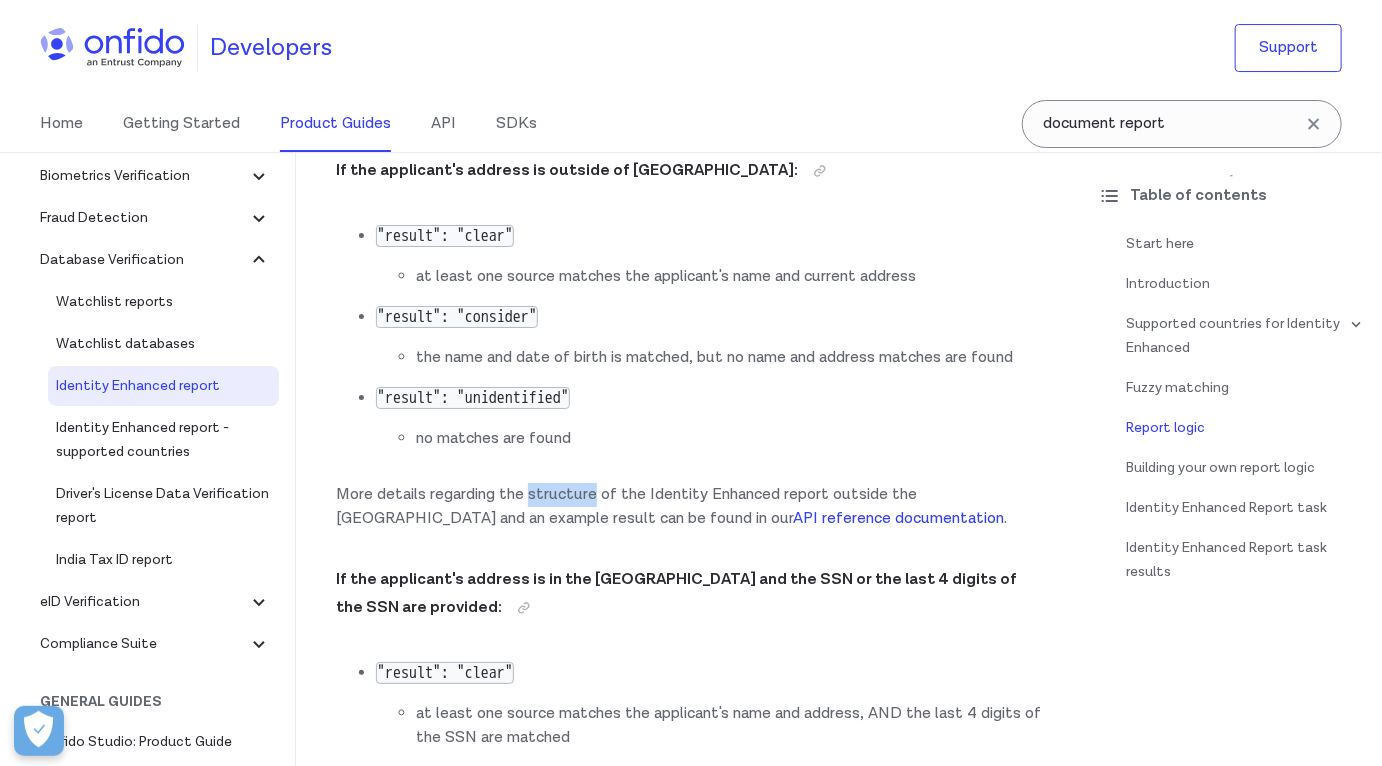 click on "More details regarding the structure of the Identity Enhanced report outside the [GEOGRAPHIC_DATA] and an example result can be found in our  API reference documentation ." at bounding box center (689, 507) 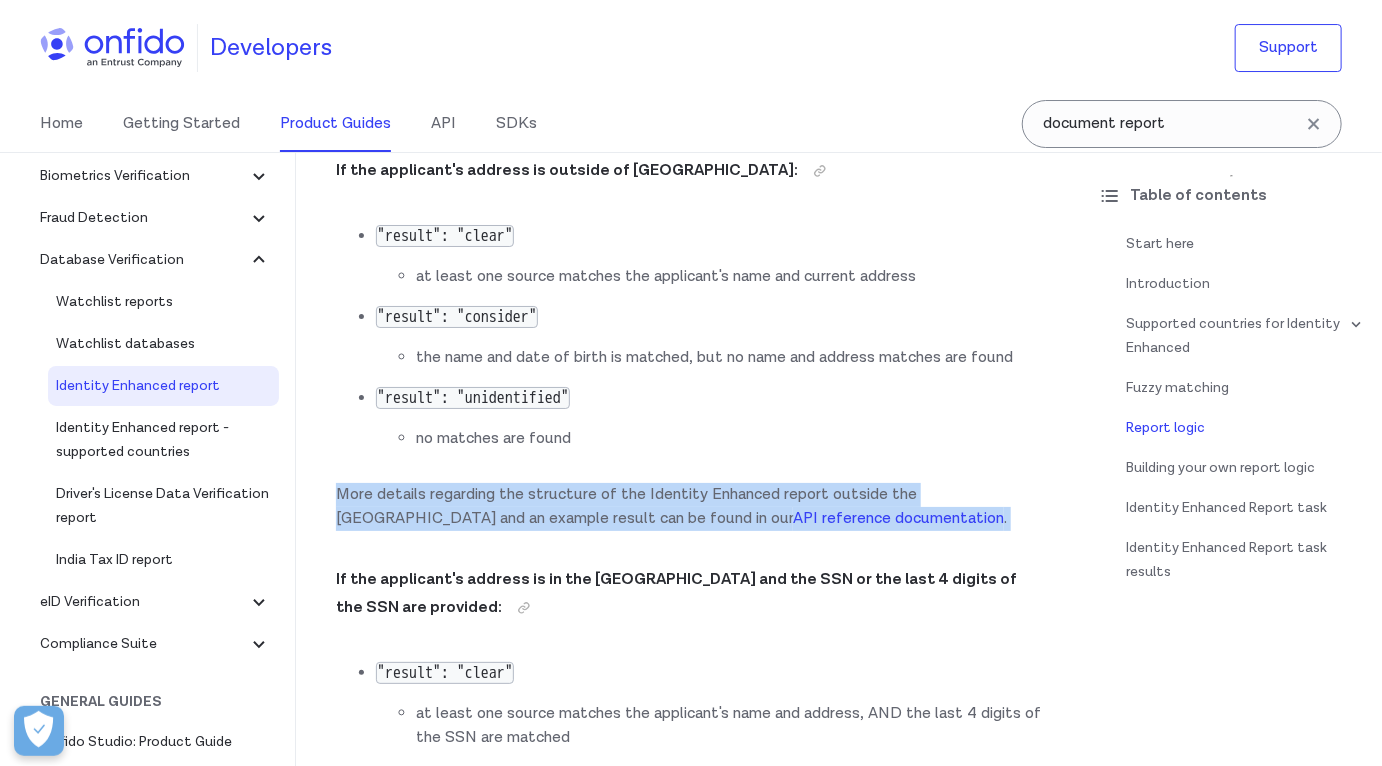 click on "More details regarding the structure of the Identity Enhanced report outside the [GEOGRAPHIC_DATA] and an example result can be found in our  API reference documentation ." at bounding box center (689, 507) 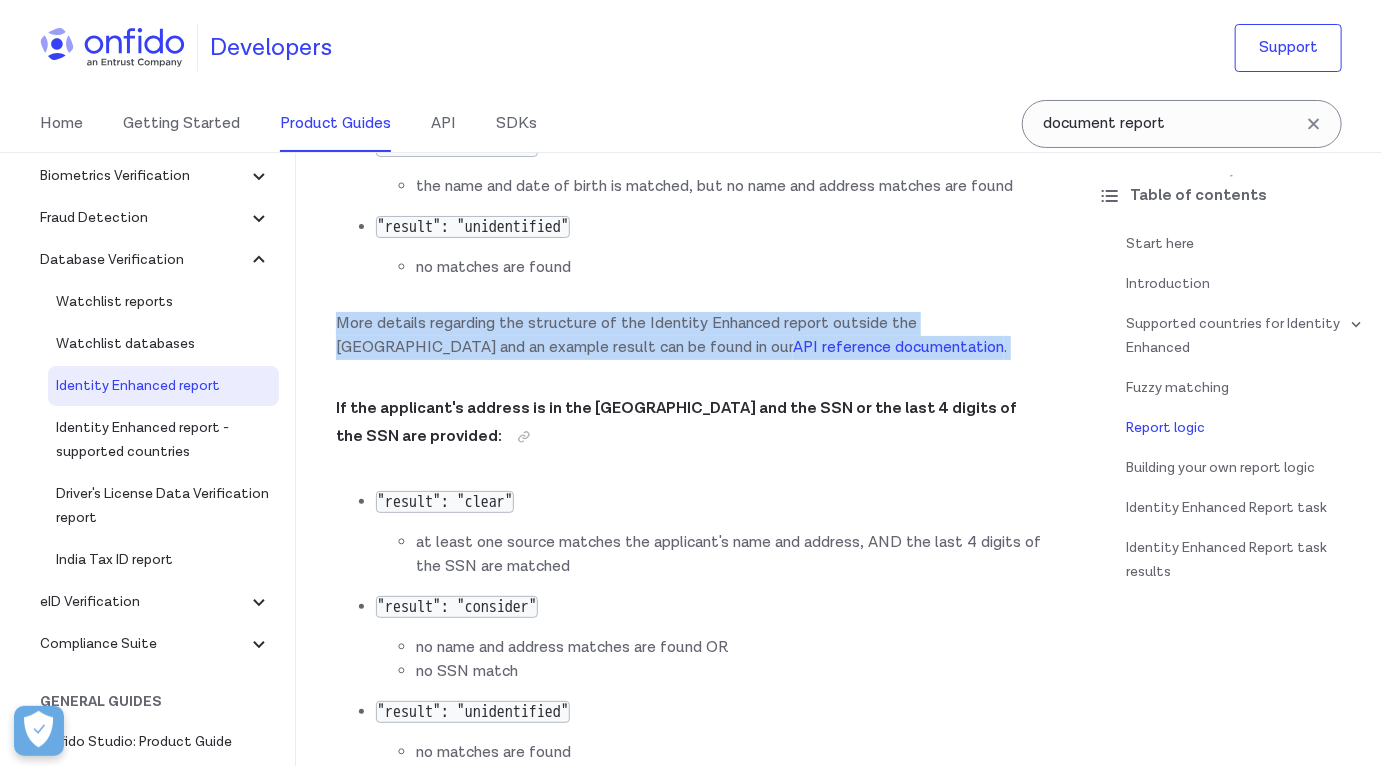 scroll, scrollTop: 3446, scrollLeft: 0, axis: vertical 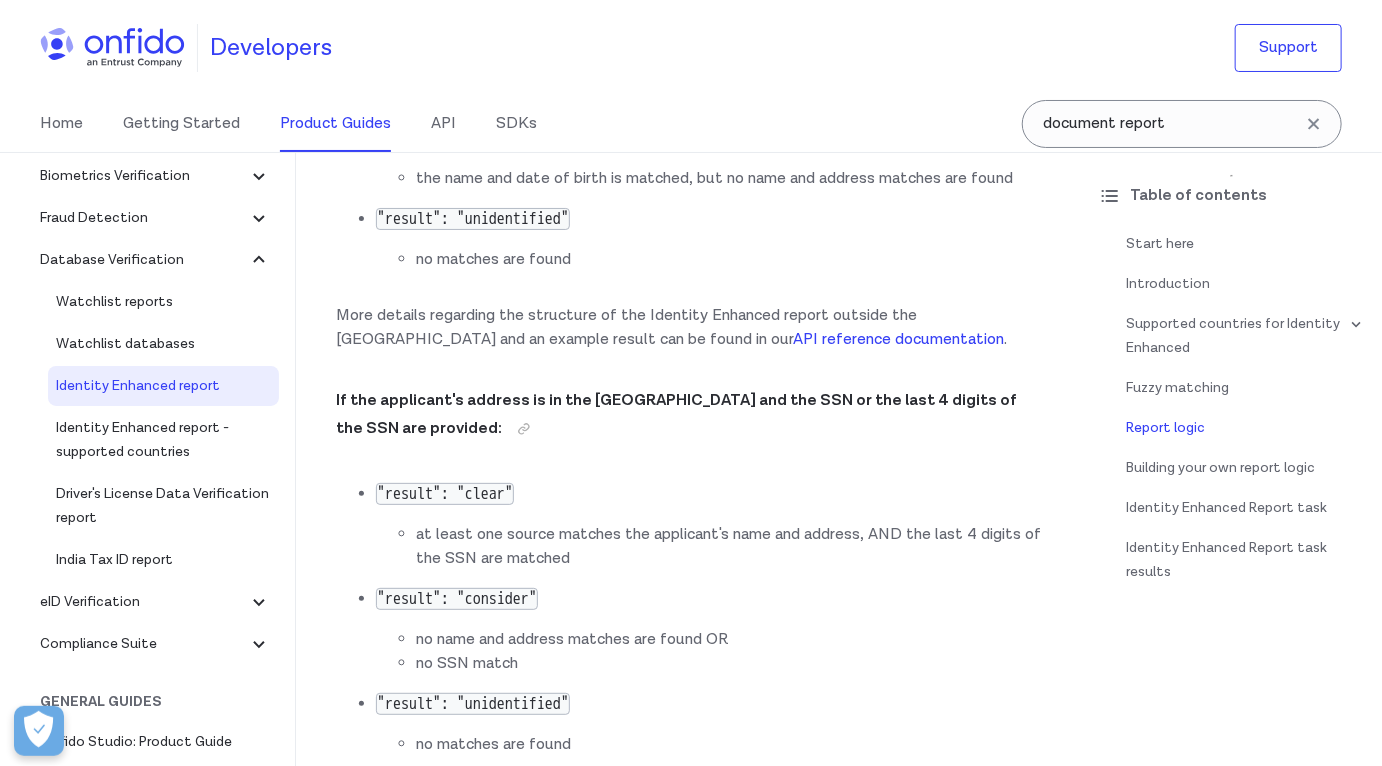 click on "at least one source matches the applicant's name and address, AND the last 4 digits of the SSN are matched" at bounding box center (729, 547) 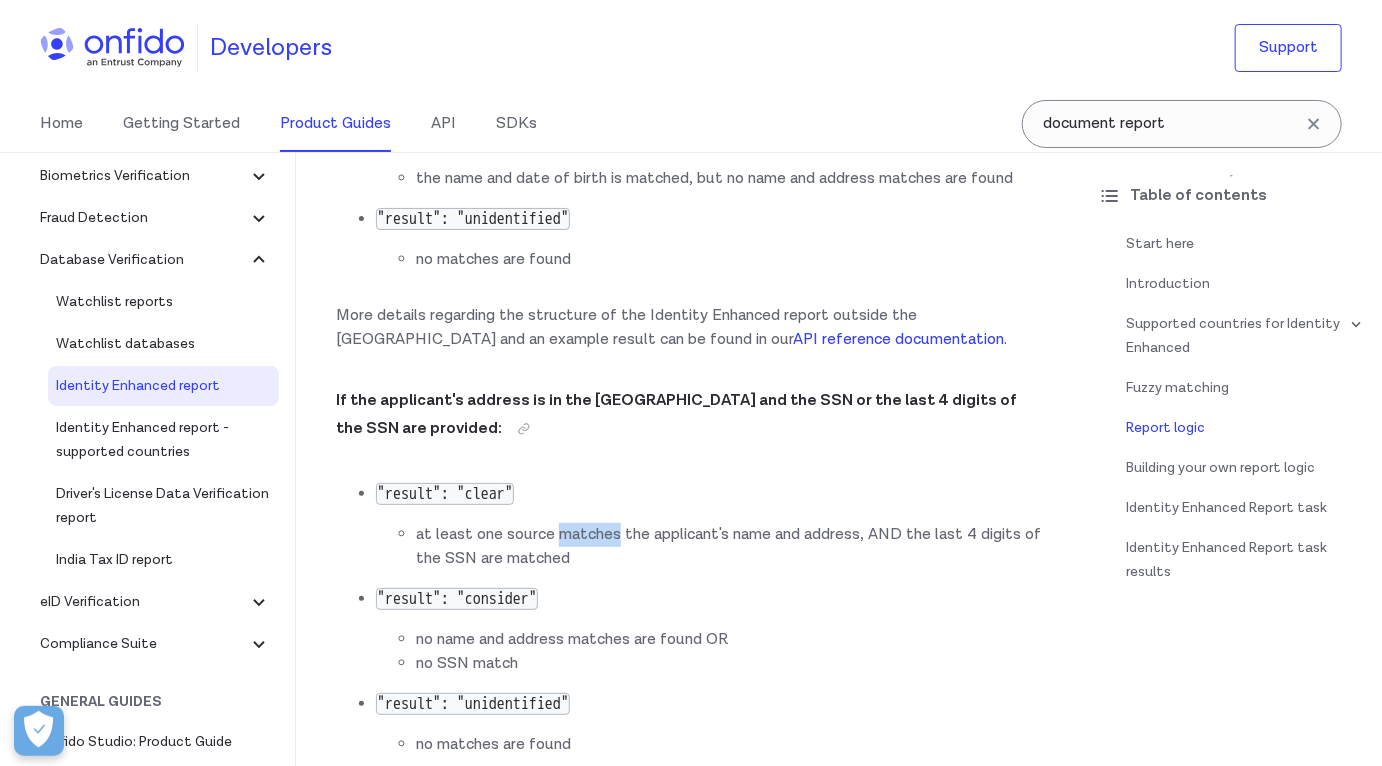 click on "at least one source matches the applicant's name and address, AND the last 4 digits of the SSN are matched" at bounding box center (729, 547) 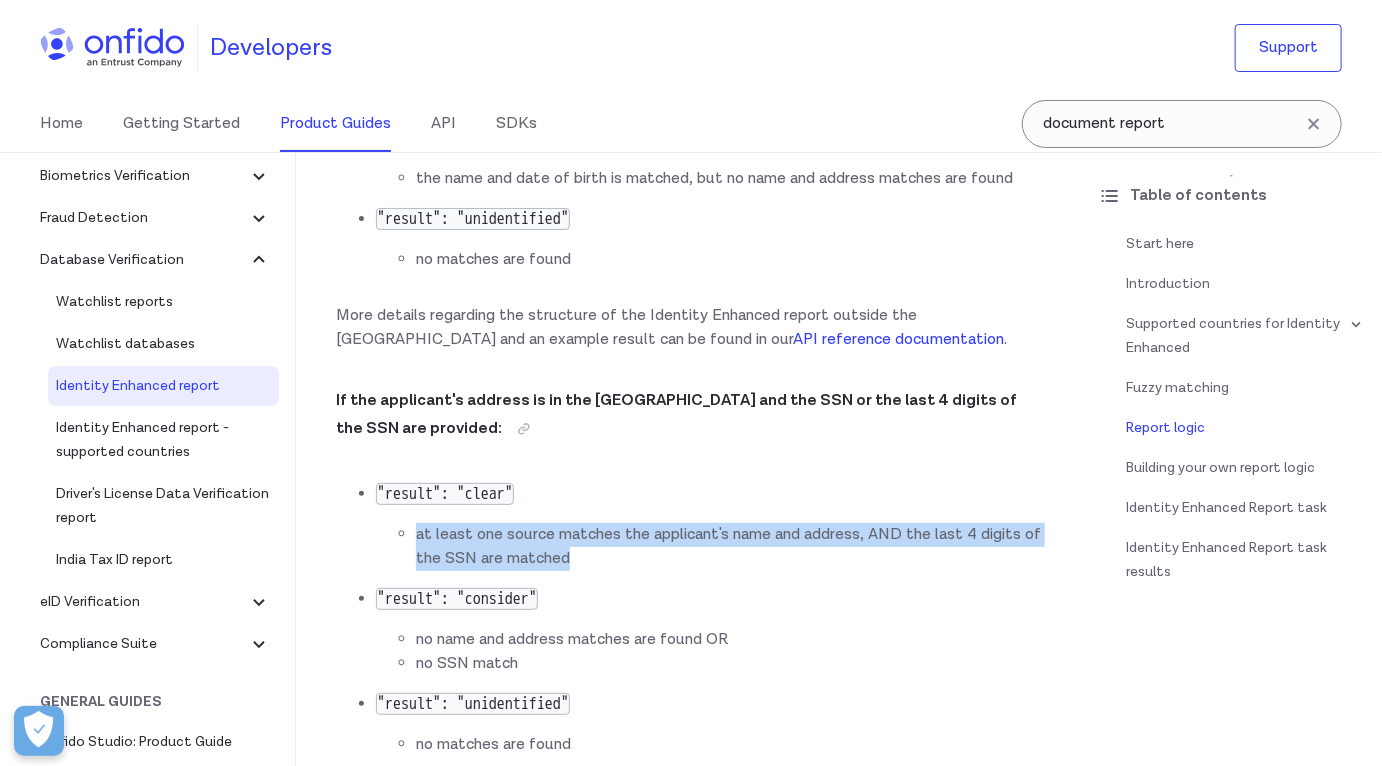 click on "at least one source matches the applicant's name and address, AND the last 4 digits of the SSN are matched" at bounding box center (729, 547) 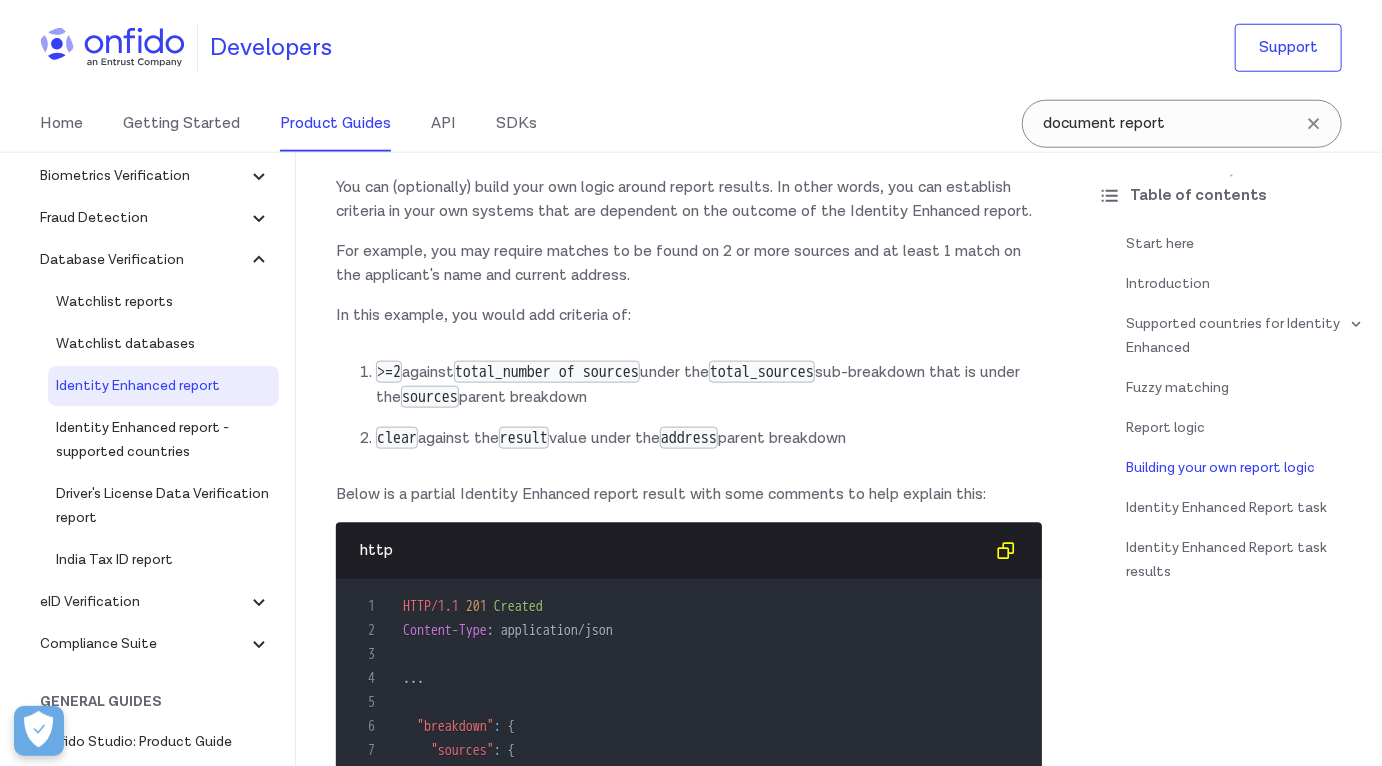 scroll, scrollTop: 4241, scrollLeft: 0, axis: vertical 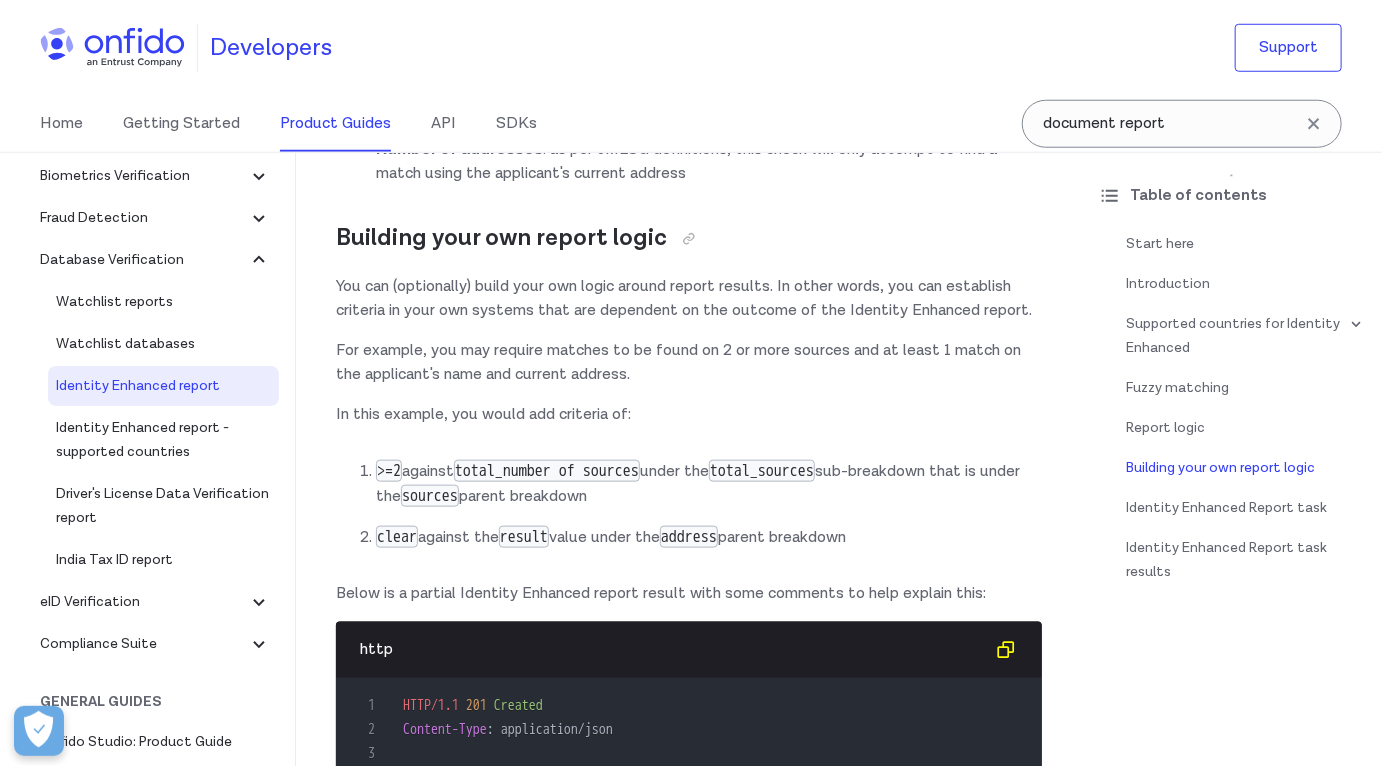 click on "For example, you may require matches to be found on 2 or more sources and at least 1 match on the applicant's name and current address." at bounding box center [689, 363] 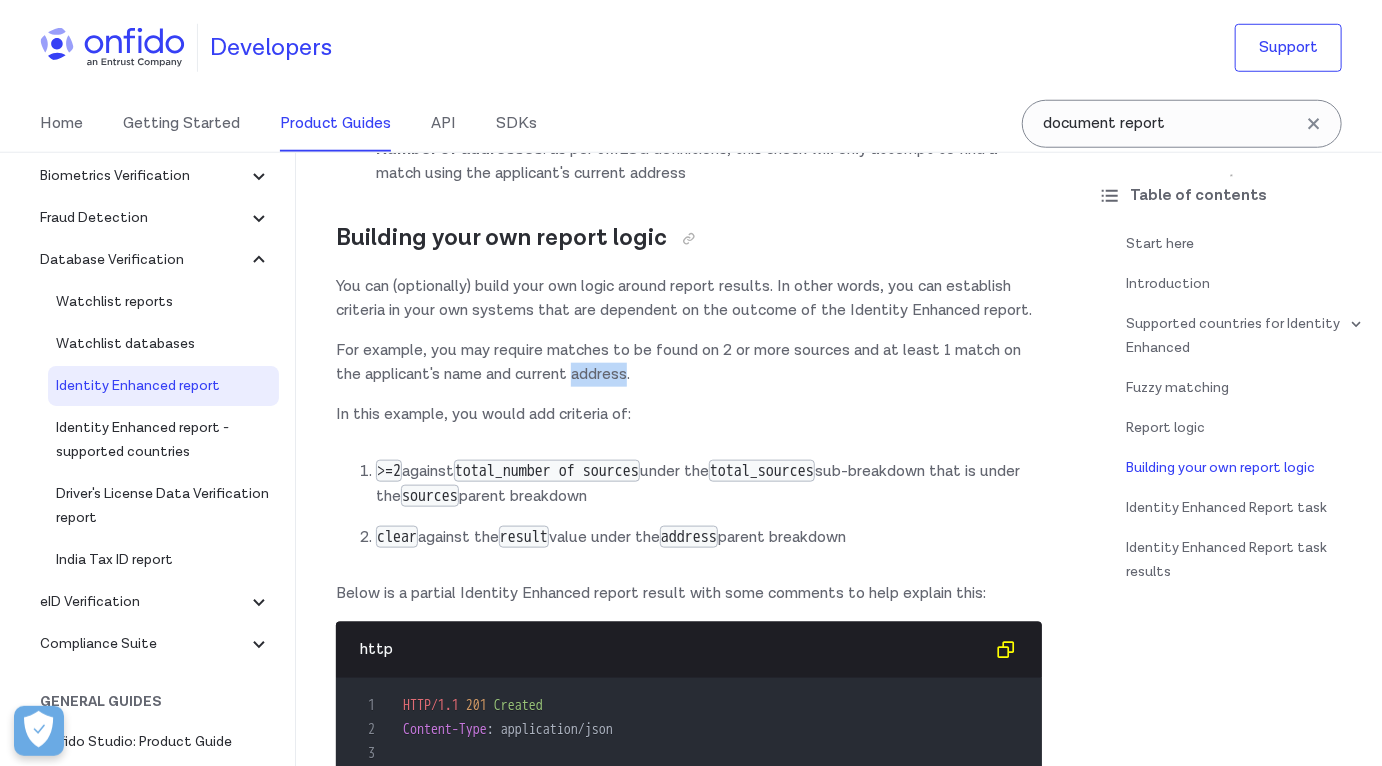 click on "For example, you may require matches to be found on 2 or more sources and at least 1 match on the applicant's name and current address." at bounding box center (689, 363) 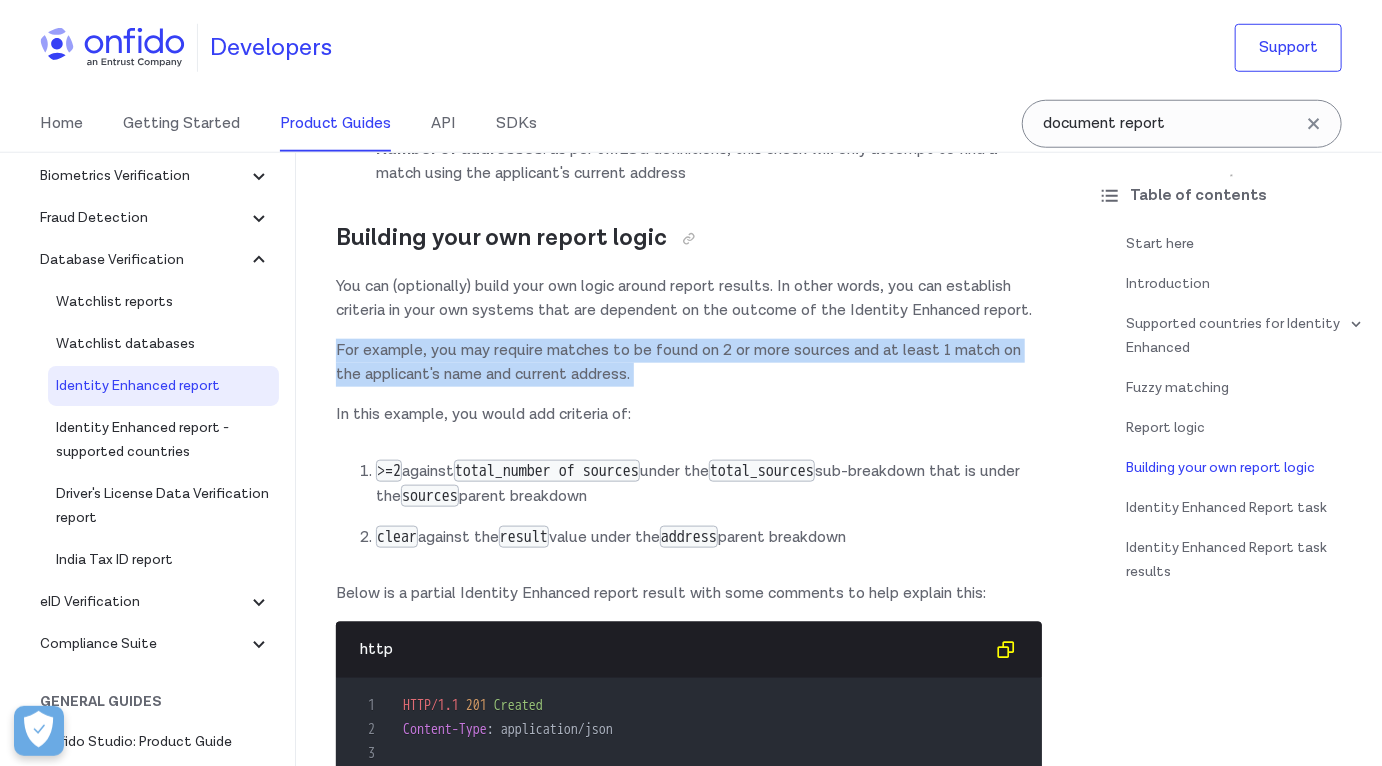 click on "For example, you may require matches to be found on 2 or more sources and at least 1 match on the applicant's name and current address." at bounding box center [689, 363] 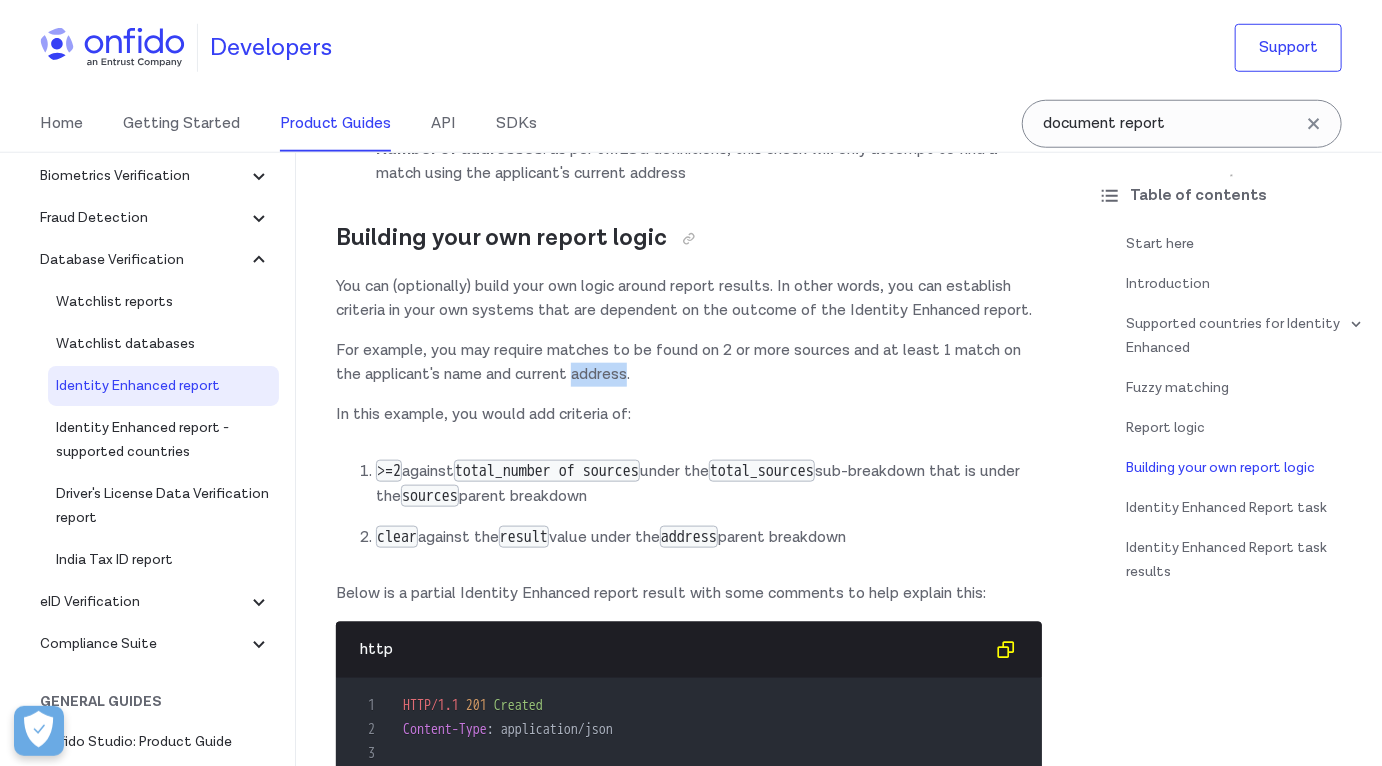 click on "For example, you may require matches to be found on 2 or more sources and at least 1 match on the applicant's name and current address." at bounding box center (689, 363) 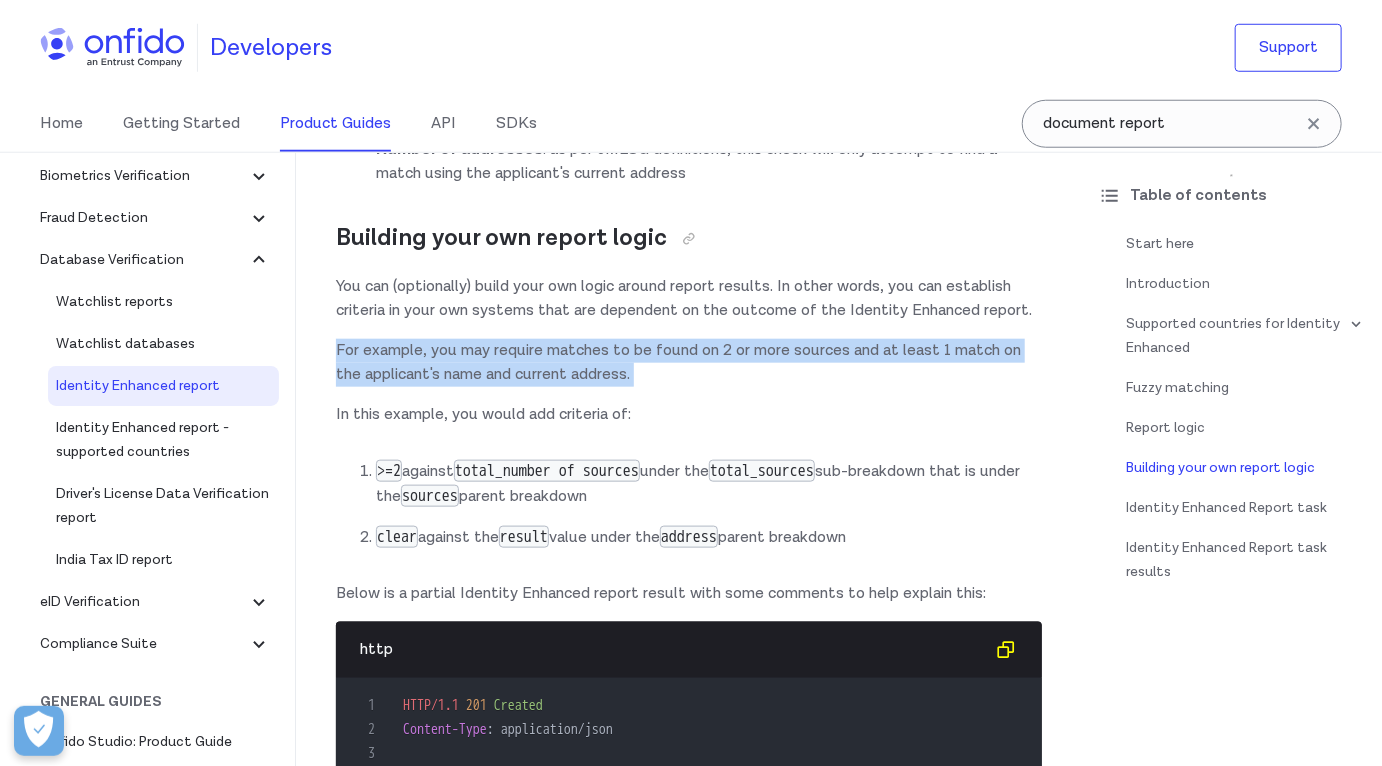 click on "For example, you may require matches to be found on 2 or more sources and at least 1 match on the applicant's name and current address." at bounding box center (689, 363) 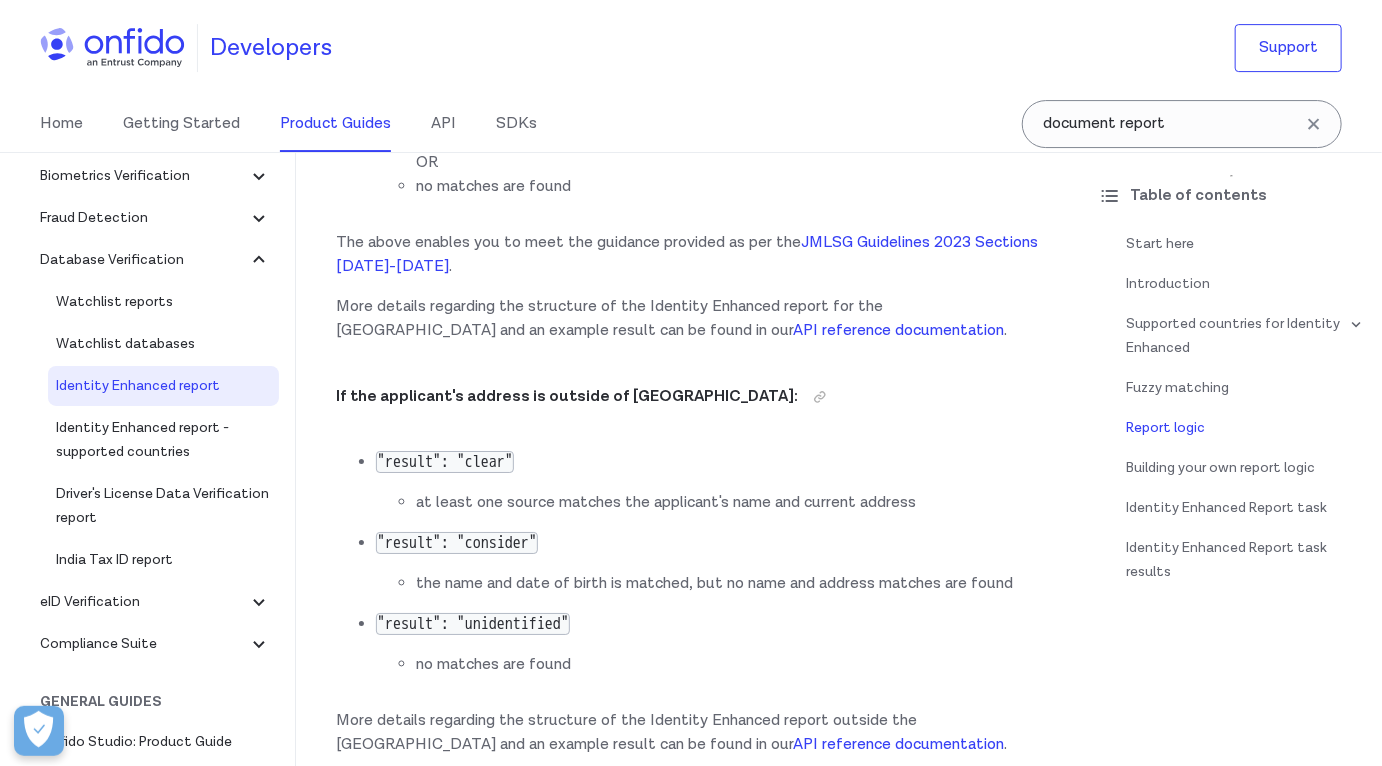 scroll, scrollTop: 3053, scrollLeft: 0, axis: vertical 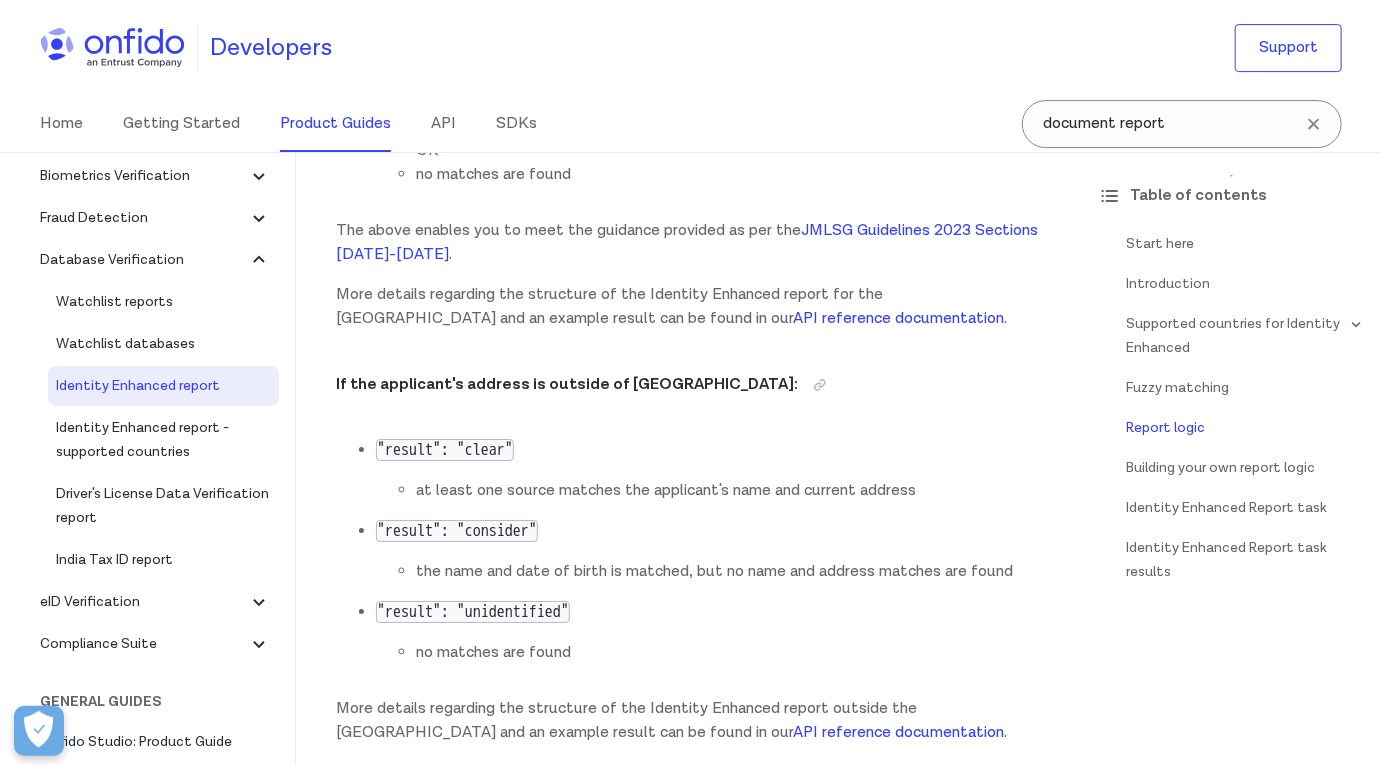 click on "at least one source matches the applicant's name and current address" at bounding box center (729, 491) 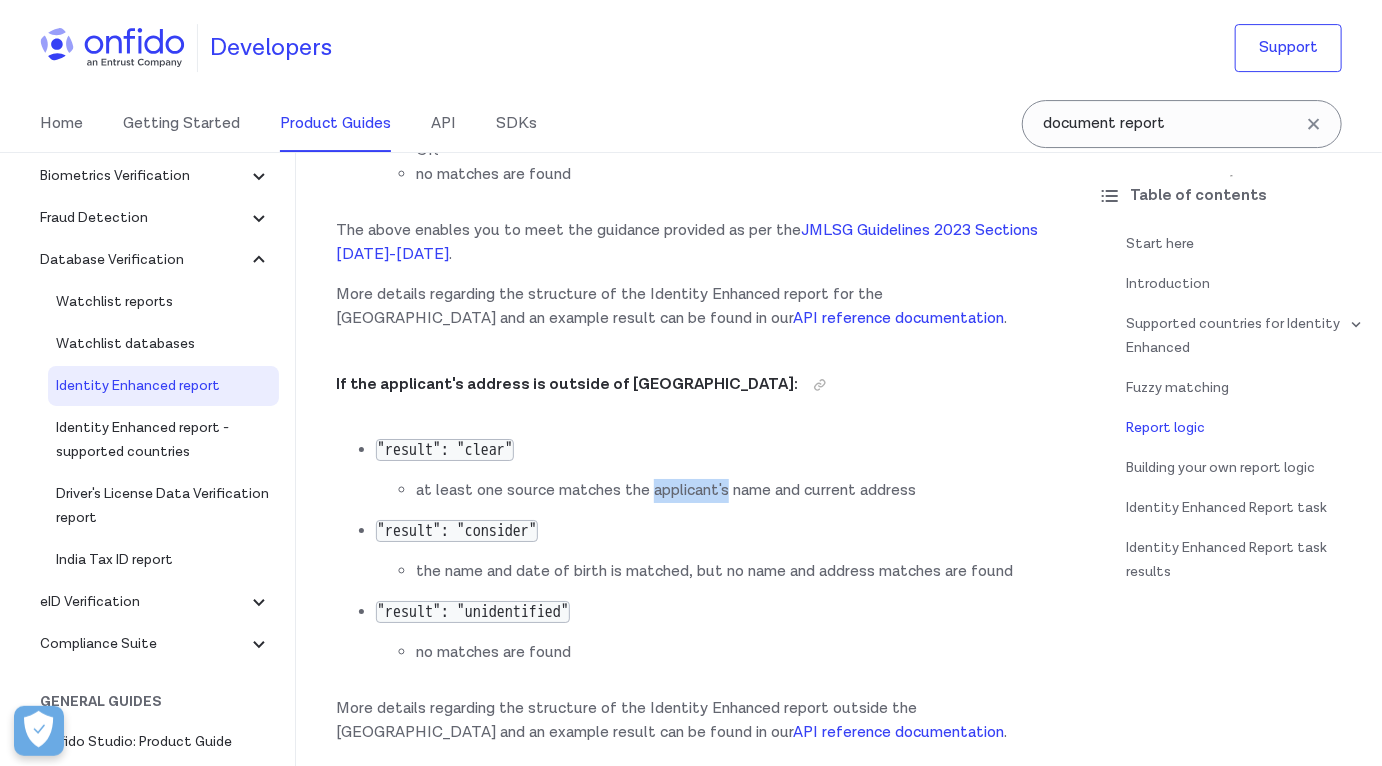 click on "at least one source matches the applicant's name and current address" at bounding box center [729, 491] 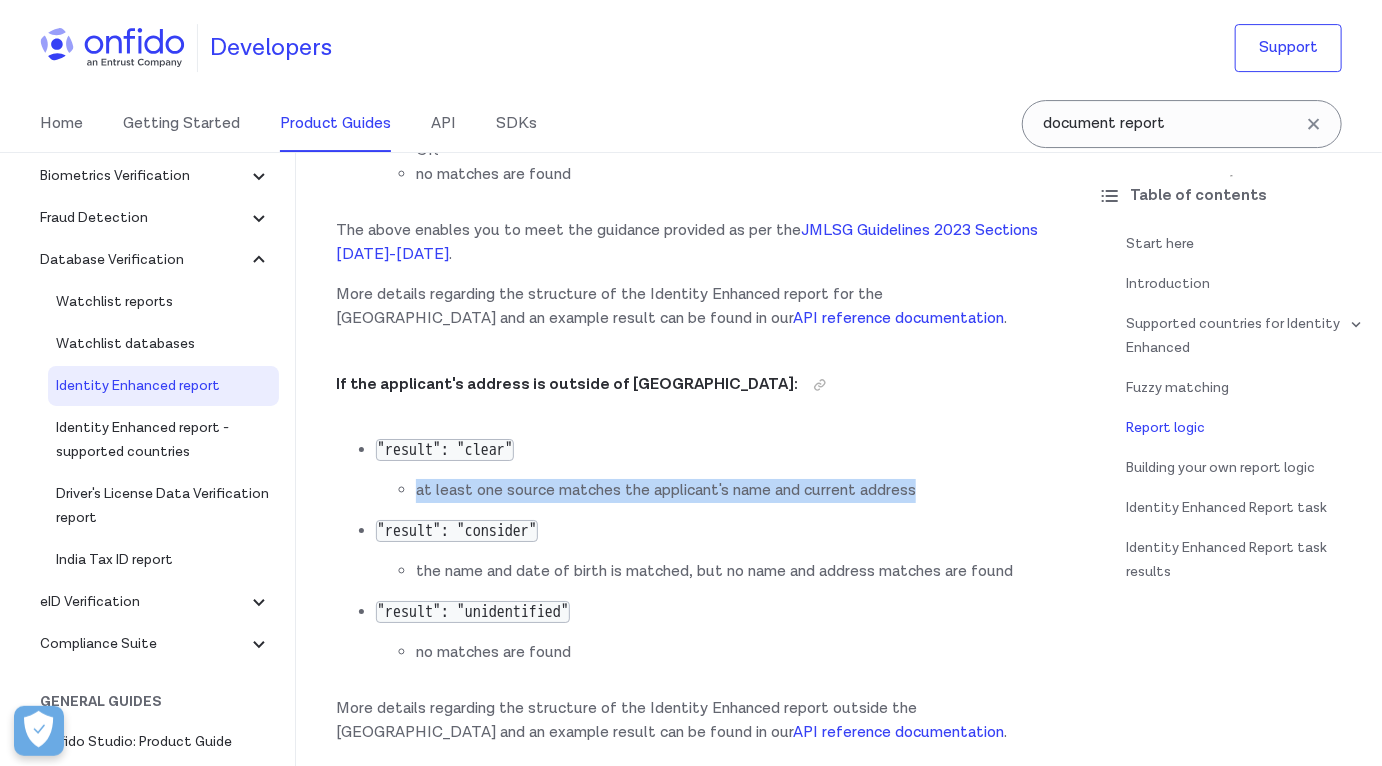 click on "at least one source matches the applicant's name and current address" at bounding box center (729, 491) 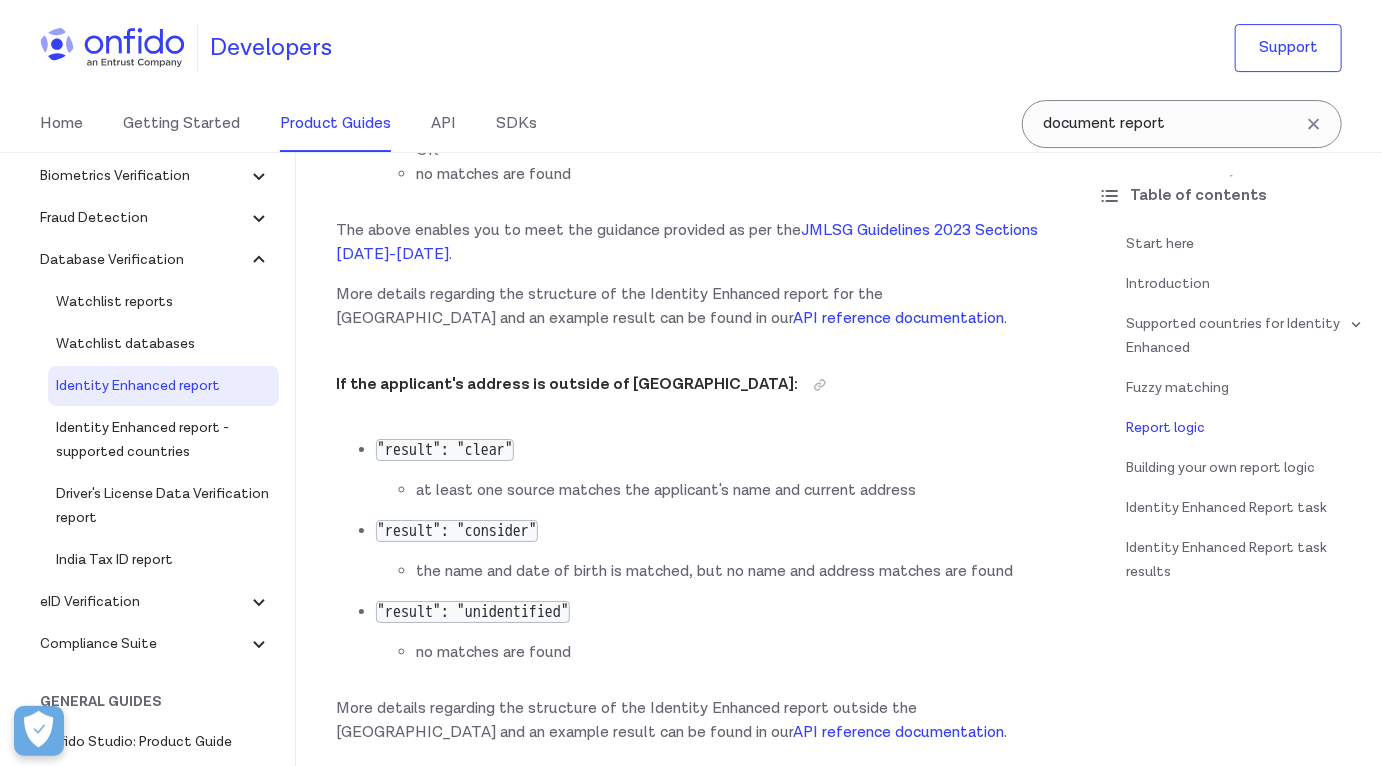 click on "at least one source matches the applicant's name and current address" at bounding box center (729, 491) 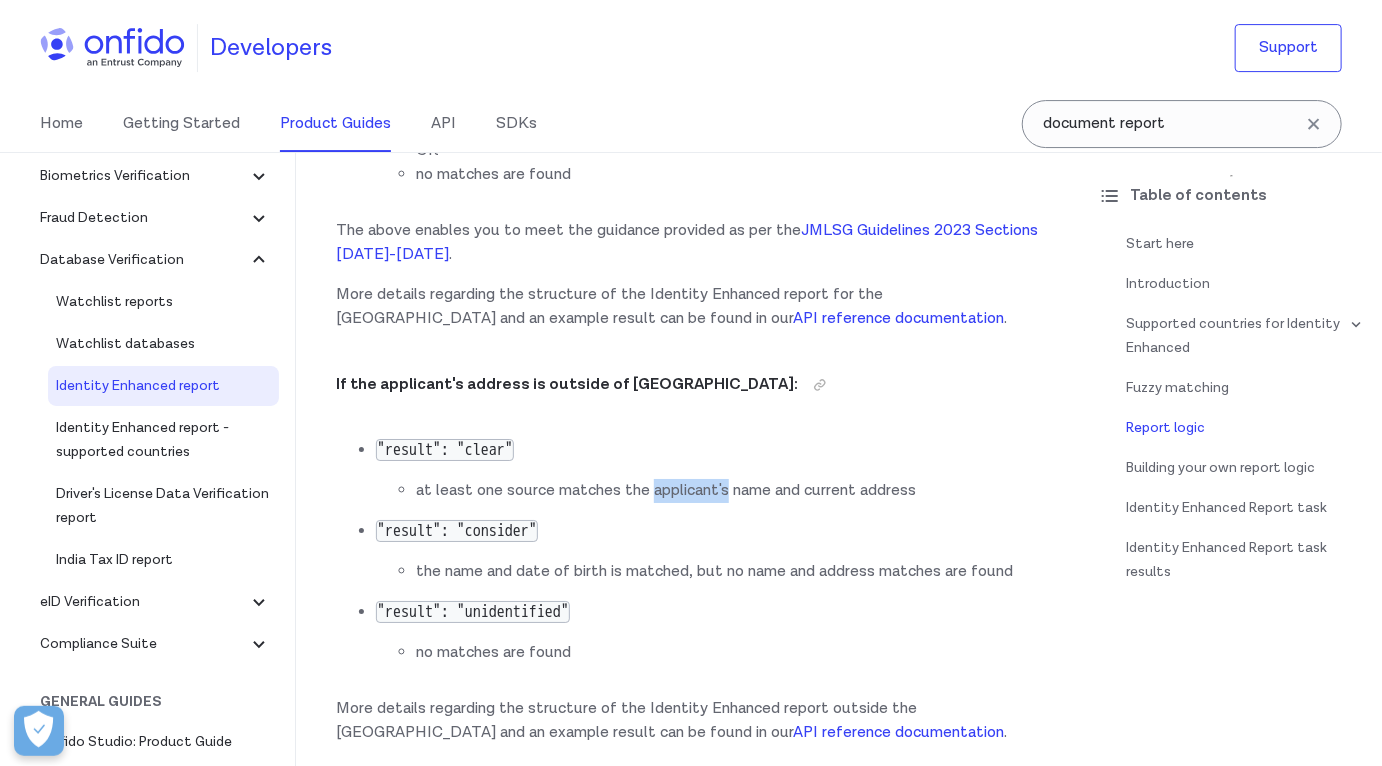 click on "at least one source matches the applicant's name and current address" at bounding box center (729, 491) 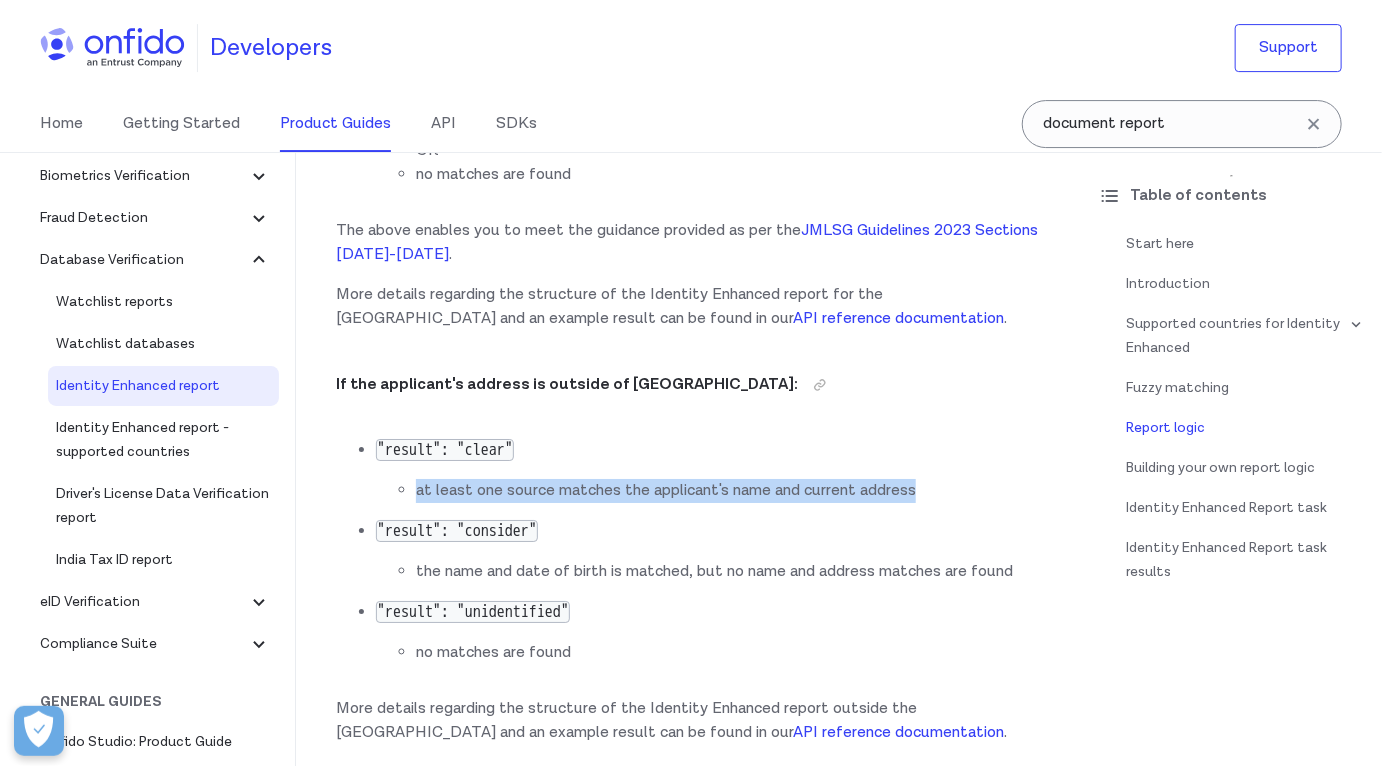 click on "at least one source matches the applicant's name and current address" at bounding box center [729, 491] 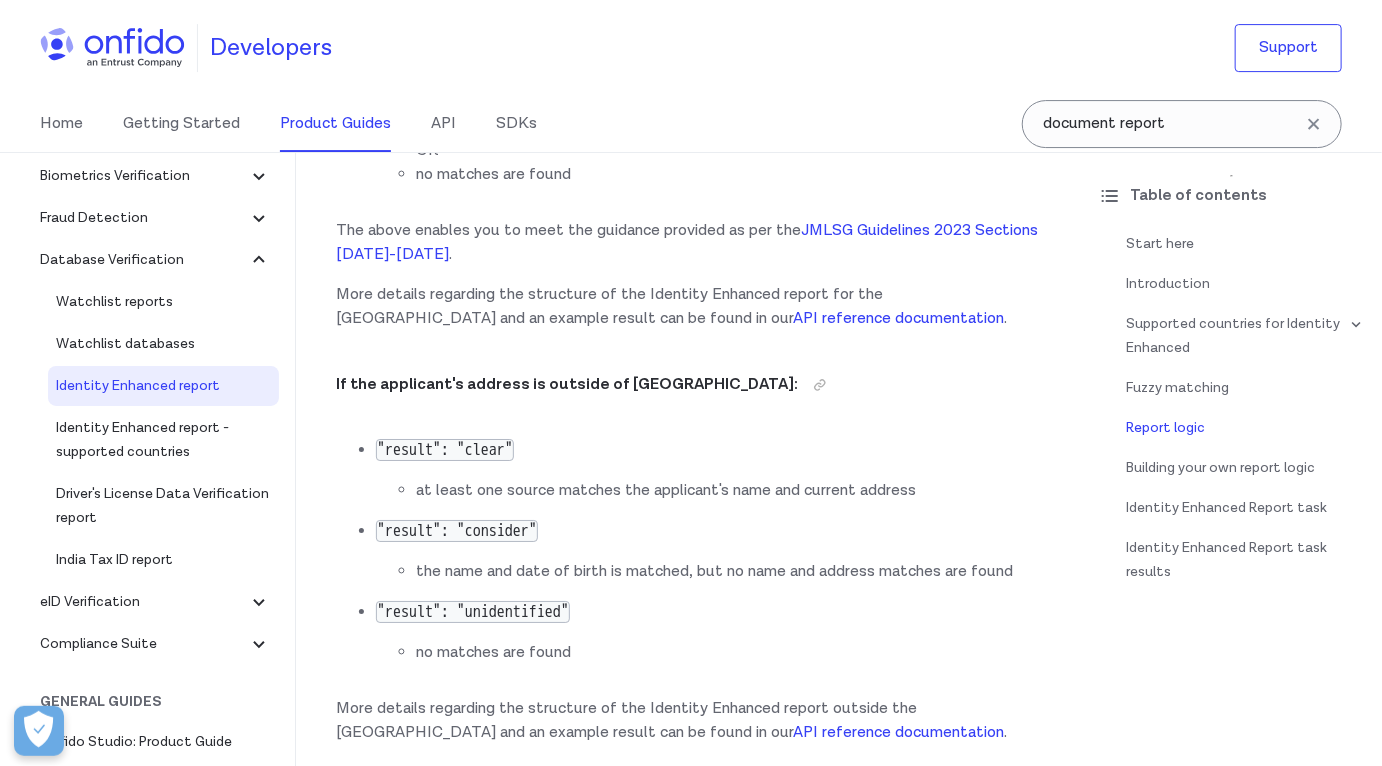 click on "at least one source matches the applicant's name and current address" at bounding box center [729, 491] 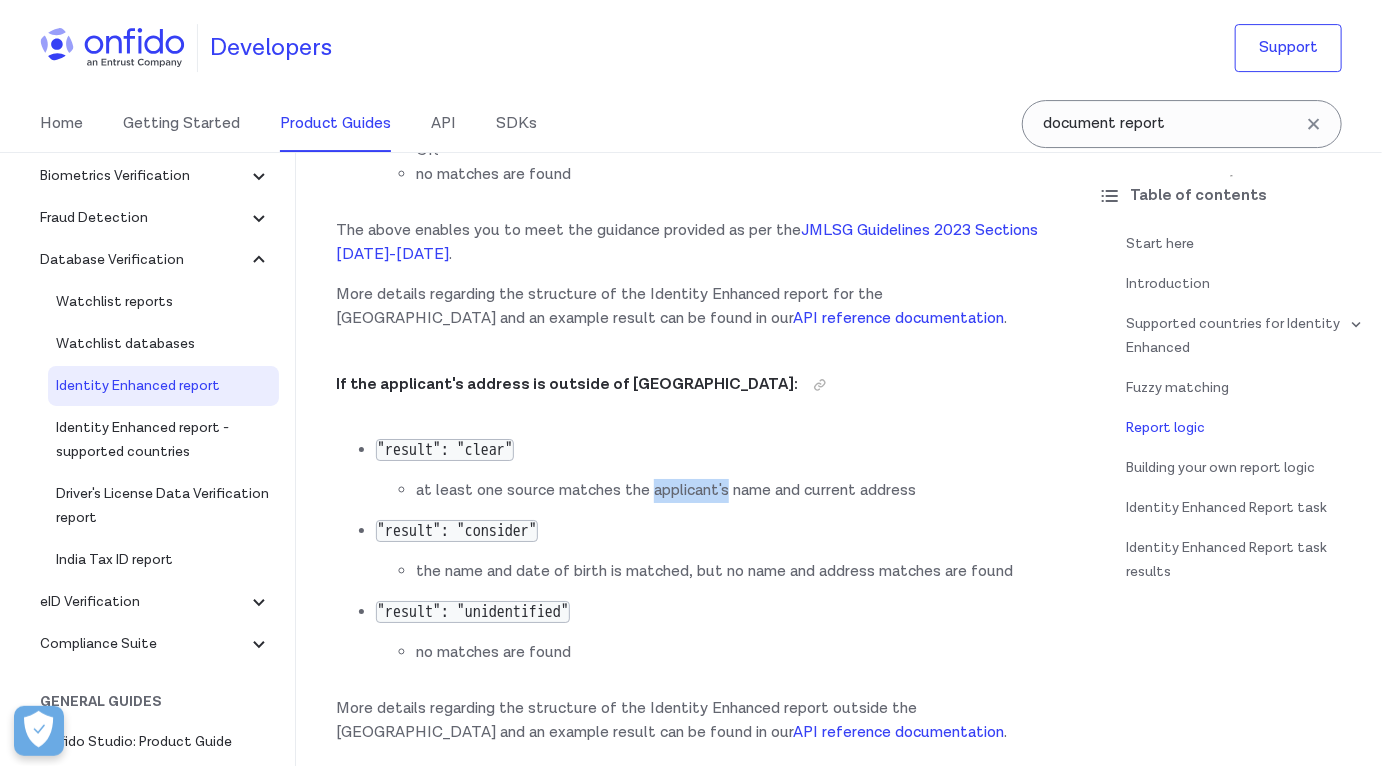 click on "at least one source matches the applicant's name and current address" at bounding box center [729, 491] 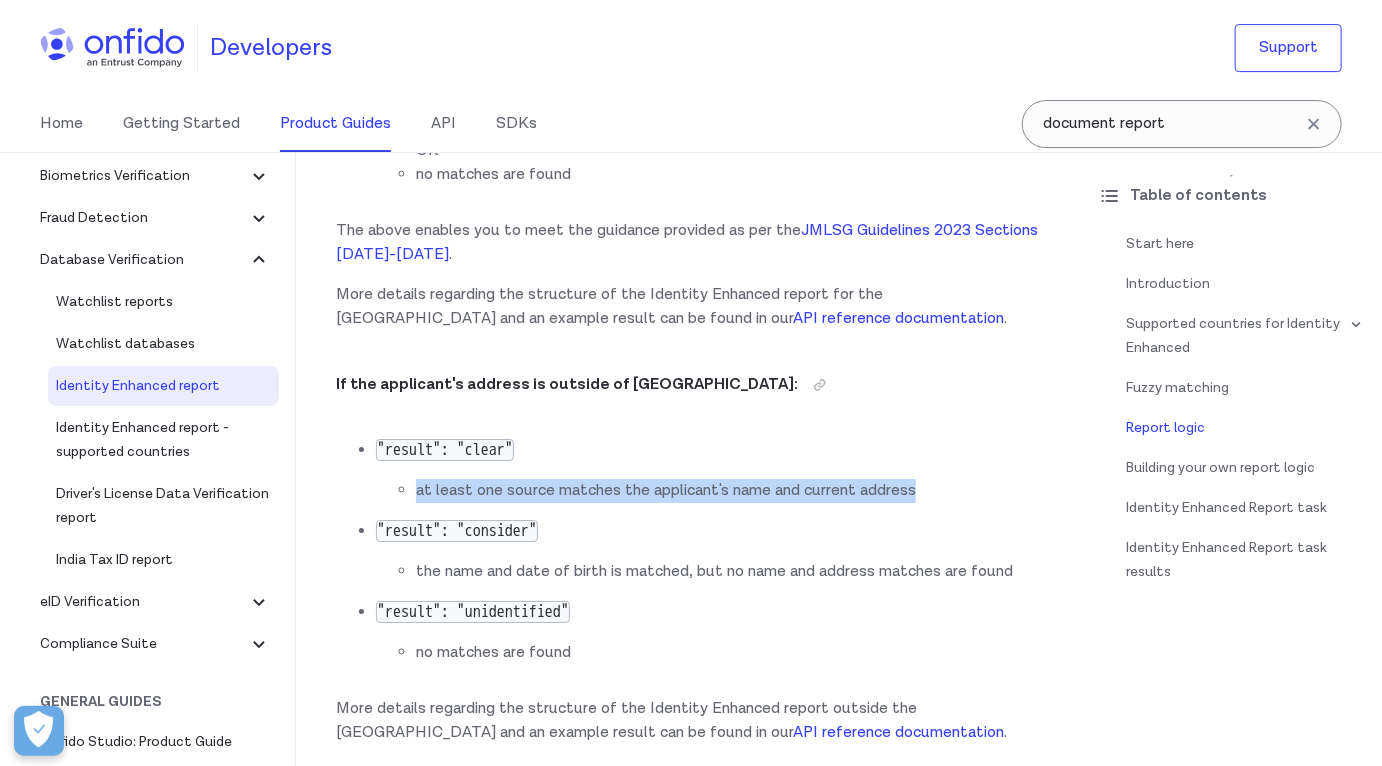 click on "at least one source matches the applicant's name and current address" at bounding box center [729, 491] 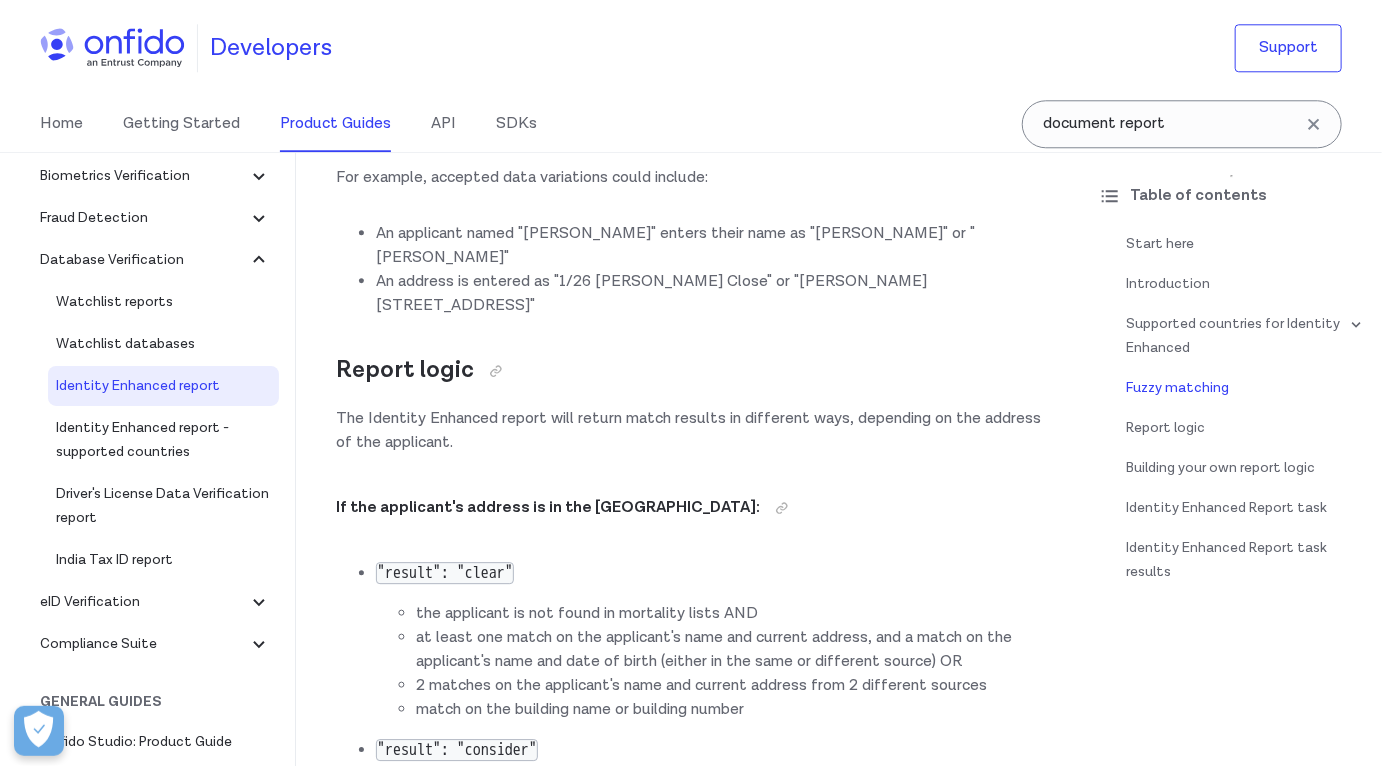 scroll, scrollTop: 2368, scrollLeft: 0, axis: vertical 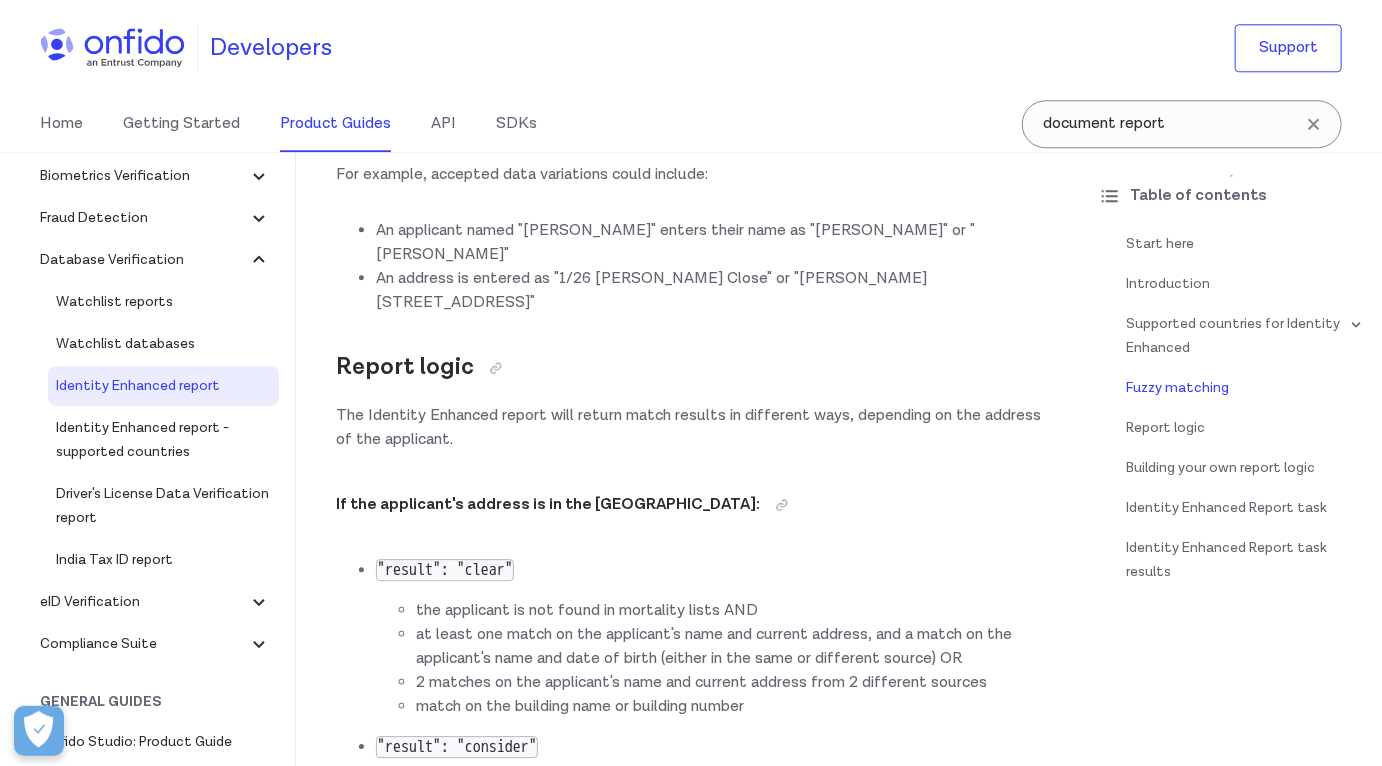click on "at least one match on the applicant's name and current address, and a match on the applicant's name and date of birth (either in the same or different source) OR" at bounding box center [729, 647] 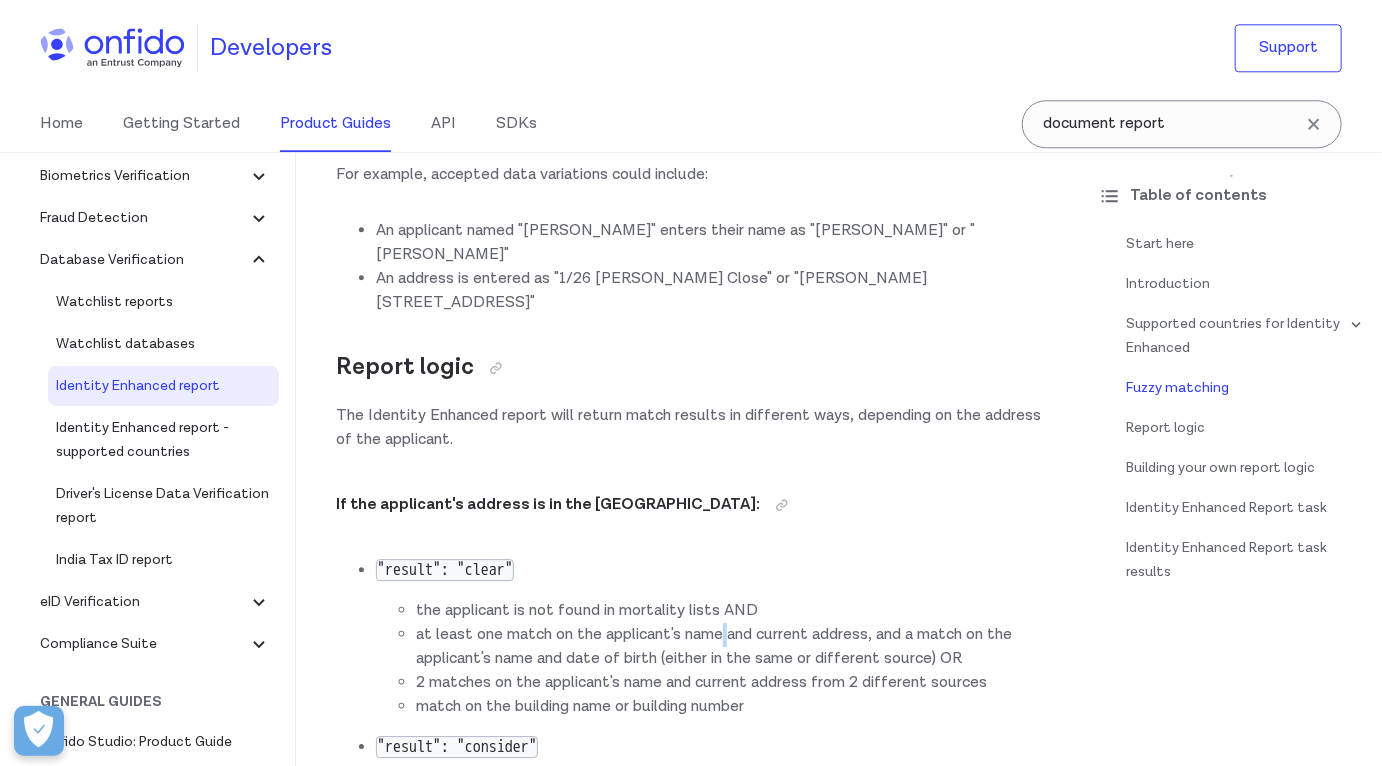 click on "at least one match on the applicant's name and current address, and a match on the applicant's name and date of birth (either in the same or different source) OR" at bounding box center (729, 647) 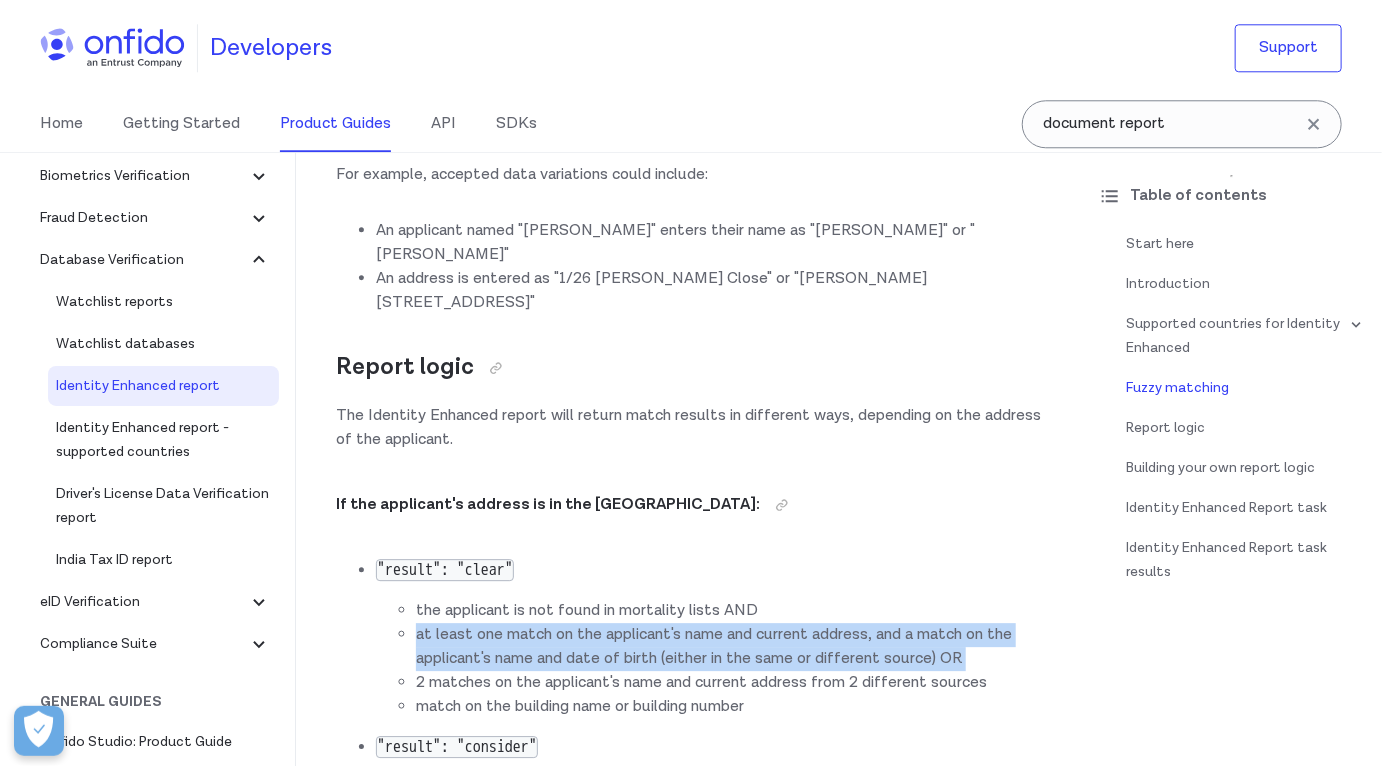 click on "at least one match on the applicant's name and current address, and a match on the applicant's name and date of birth (either in the same or different source) OR" at bounding box center [729, 647] 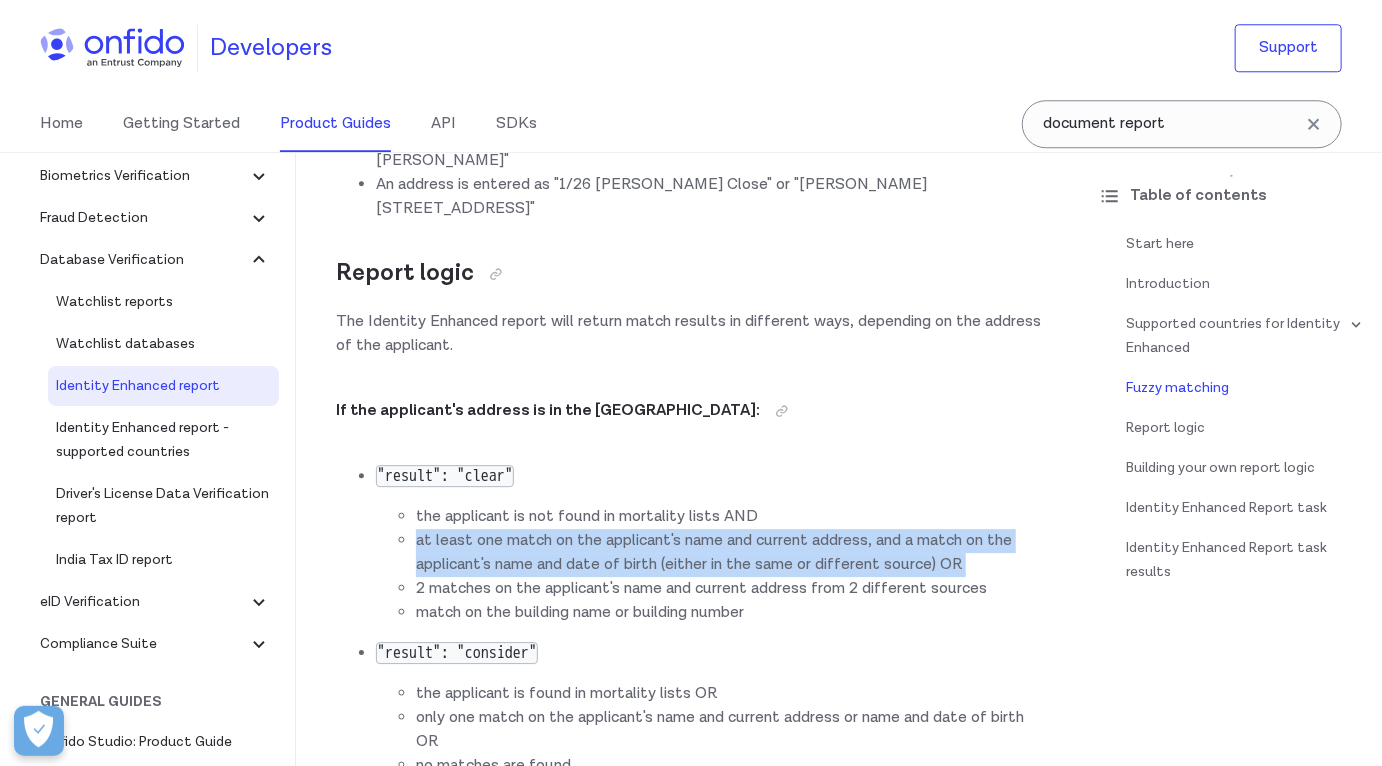 scroll, scrollTop: 2470, scrollLeft: 0, axis: vertical 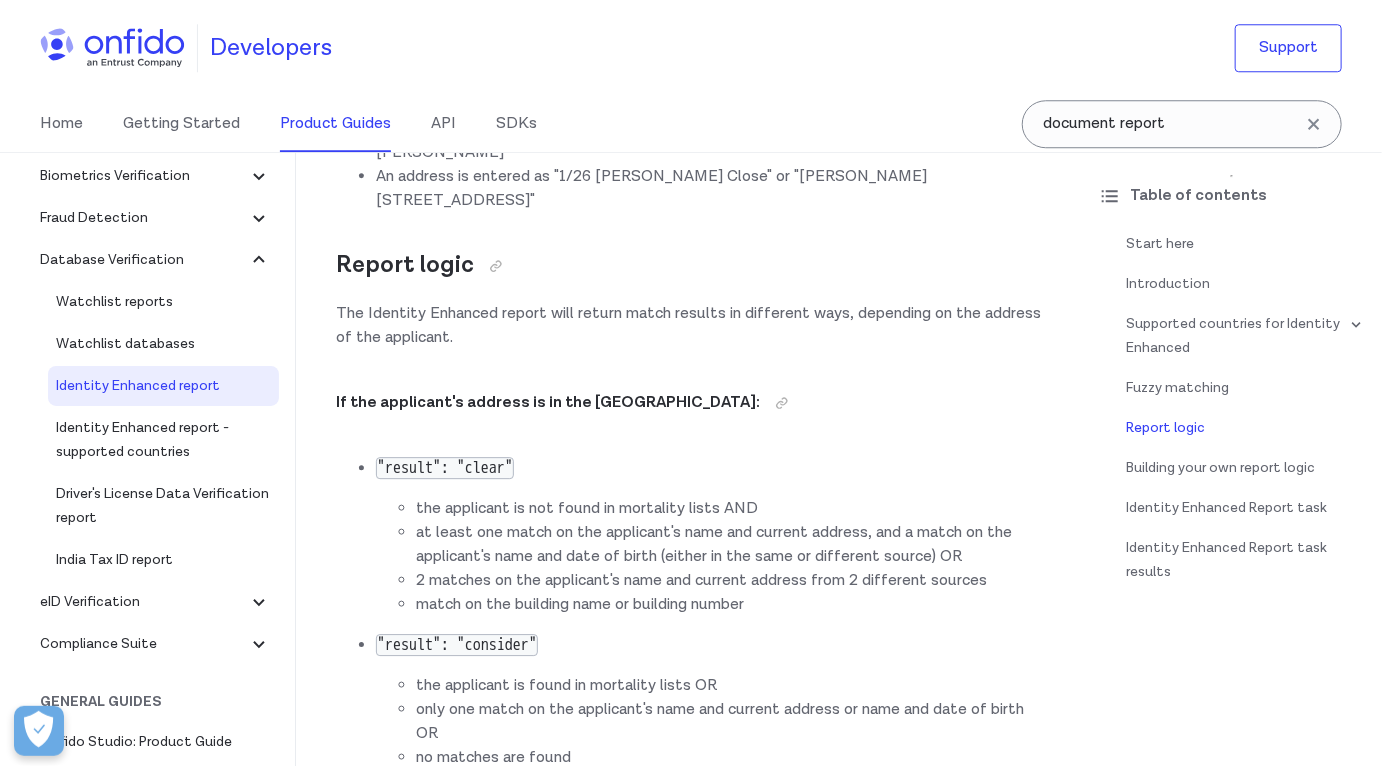 click on "match on the building name or building number" at bounding box center [729, 605] 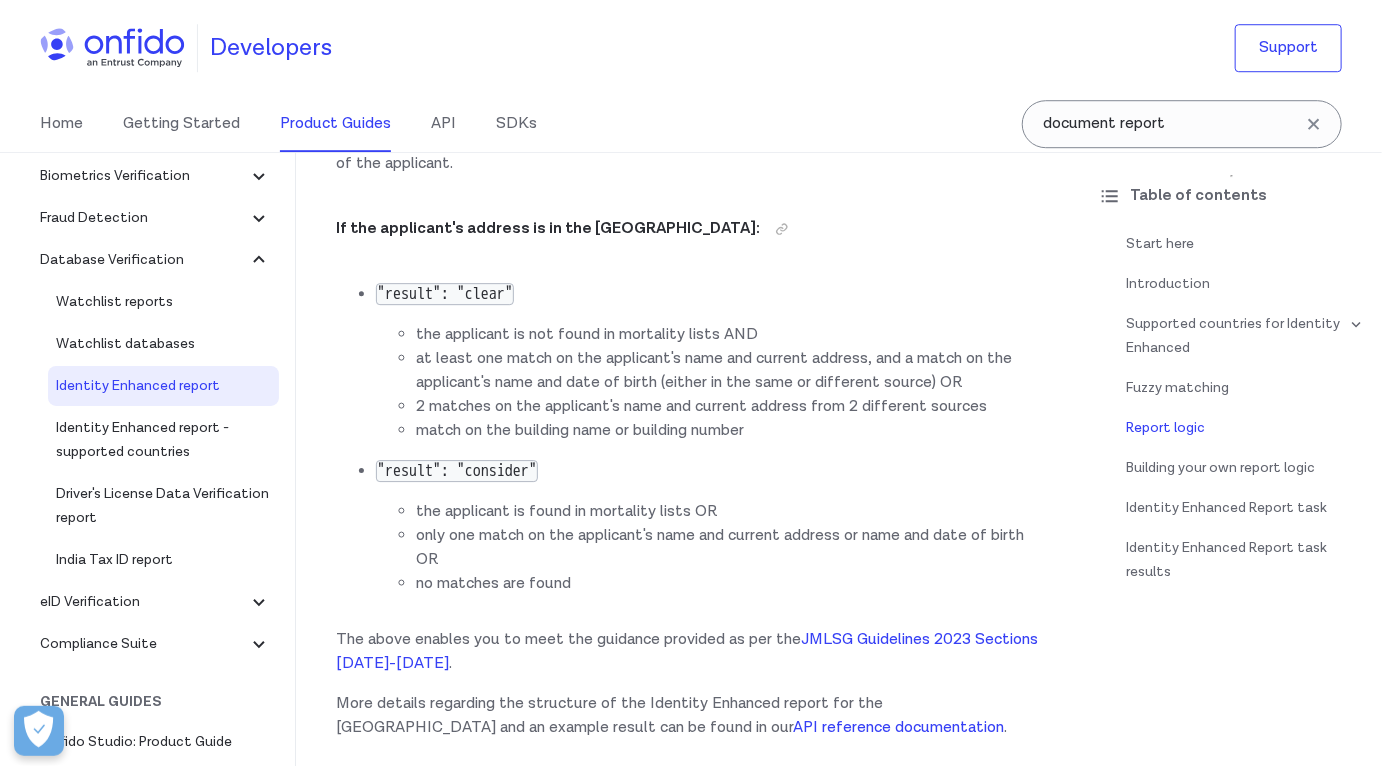 scroll, scrollTop: 2652, scrollLeft: 0, axis: vertical 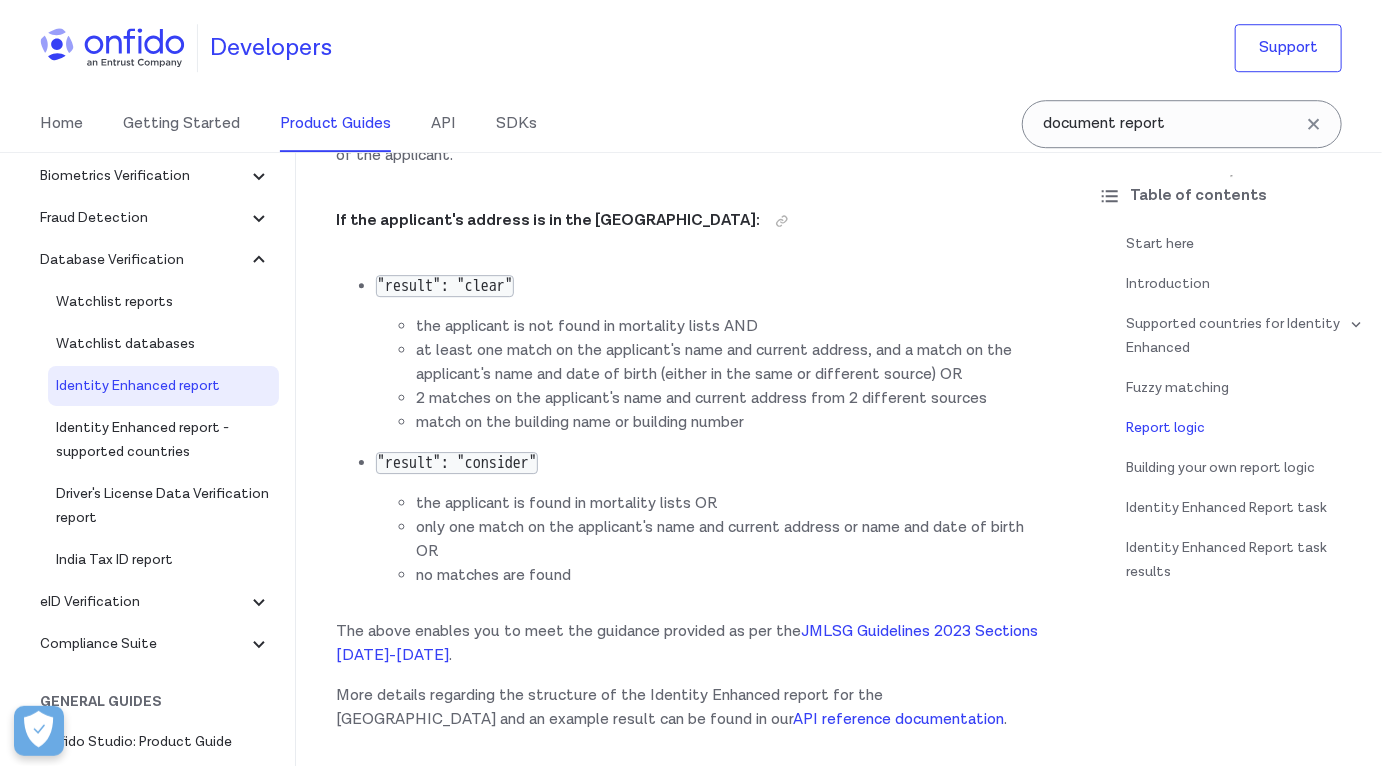 click on "The above enables you to meet the guidance provided as per the  JMLSG Guidelines 2023 Sections [DATE]-[DATE] ." at bounding box center [689, 644] 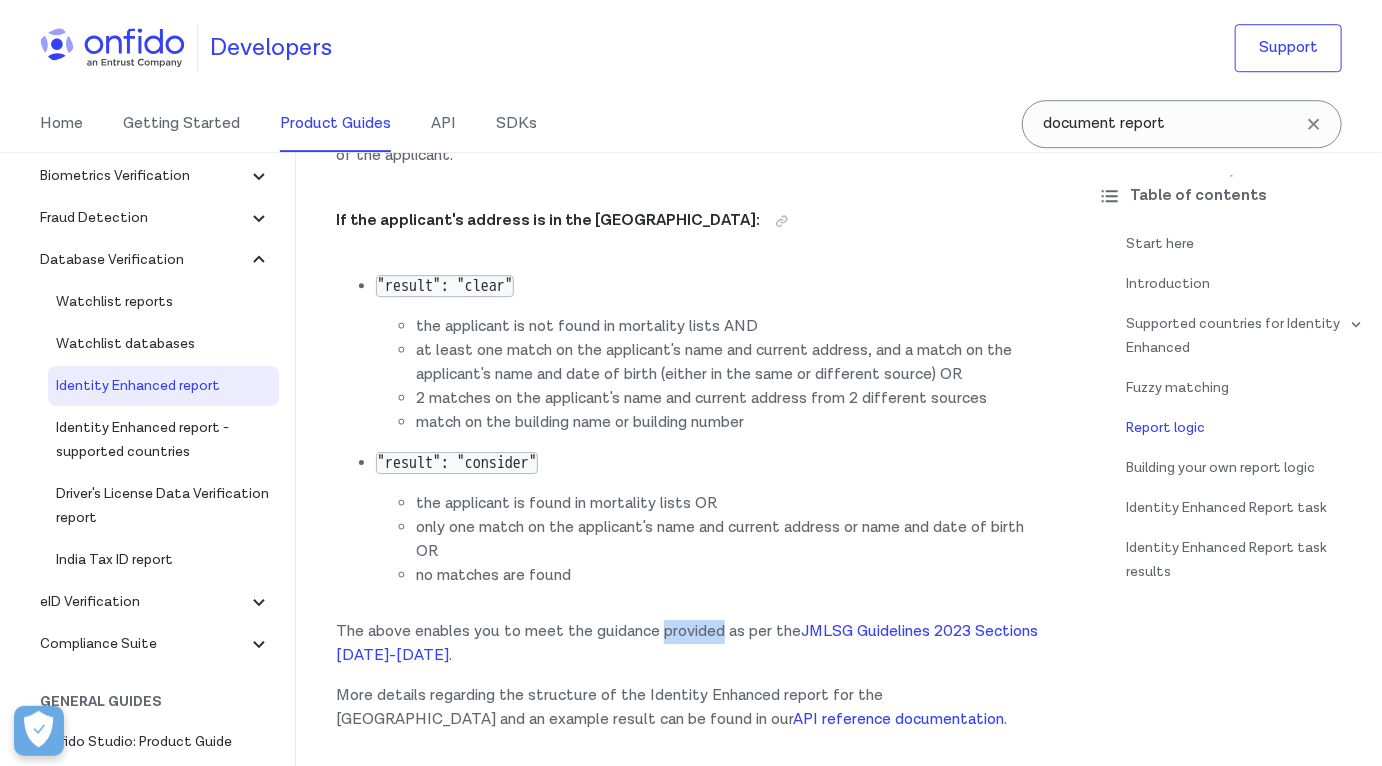 click on "The above enables you to meet the guidance provided as per the  JMLSG Guidelines 2023 Sections [DATE]-[DATE] ." at bounding box center [689, 644] 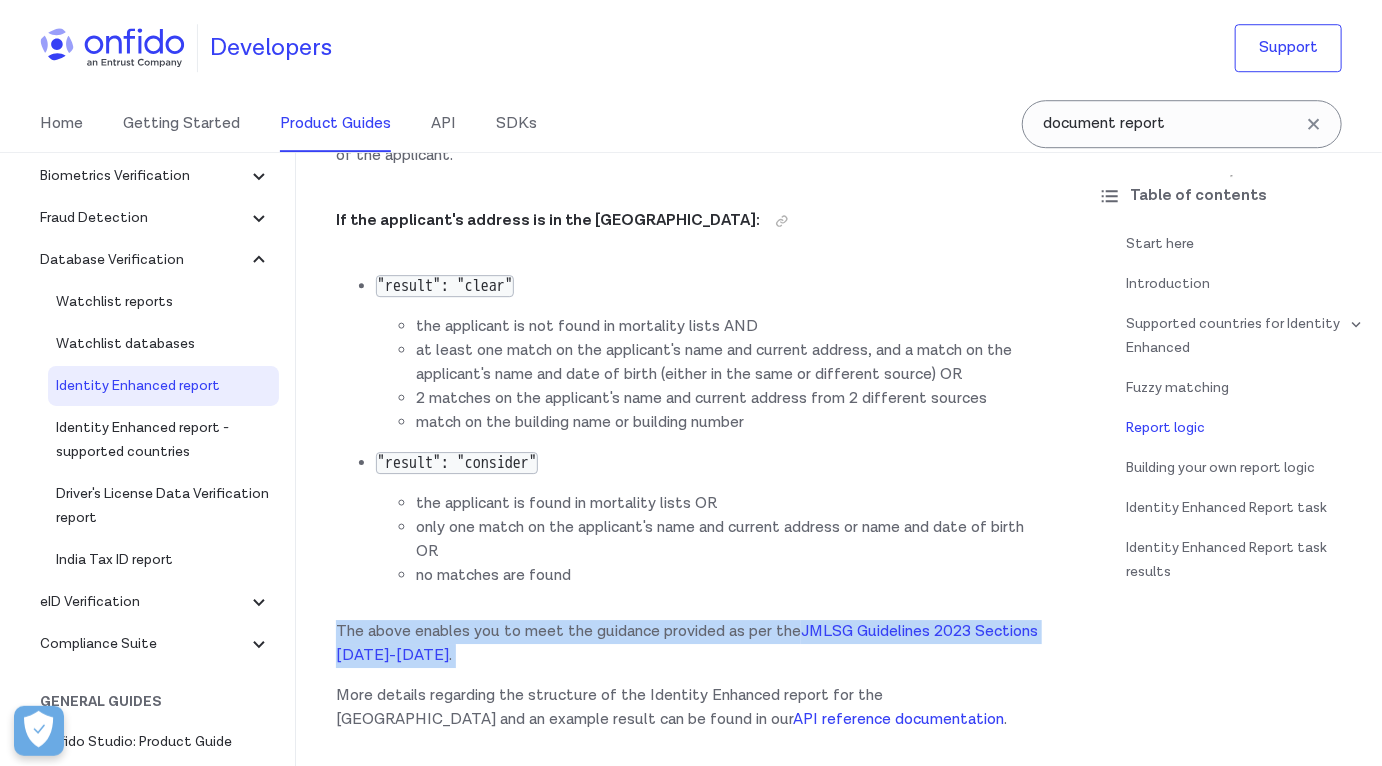 click on "The above enables you to meet the guidance provided as per the  JMLSG Guidelines 2023 Sections [DATE]-[DATE] ." at bounding box center (689, 644) 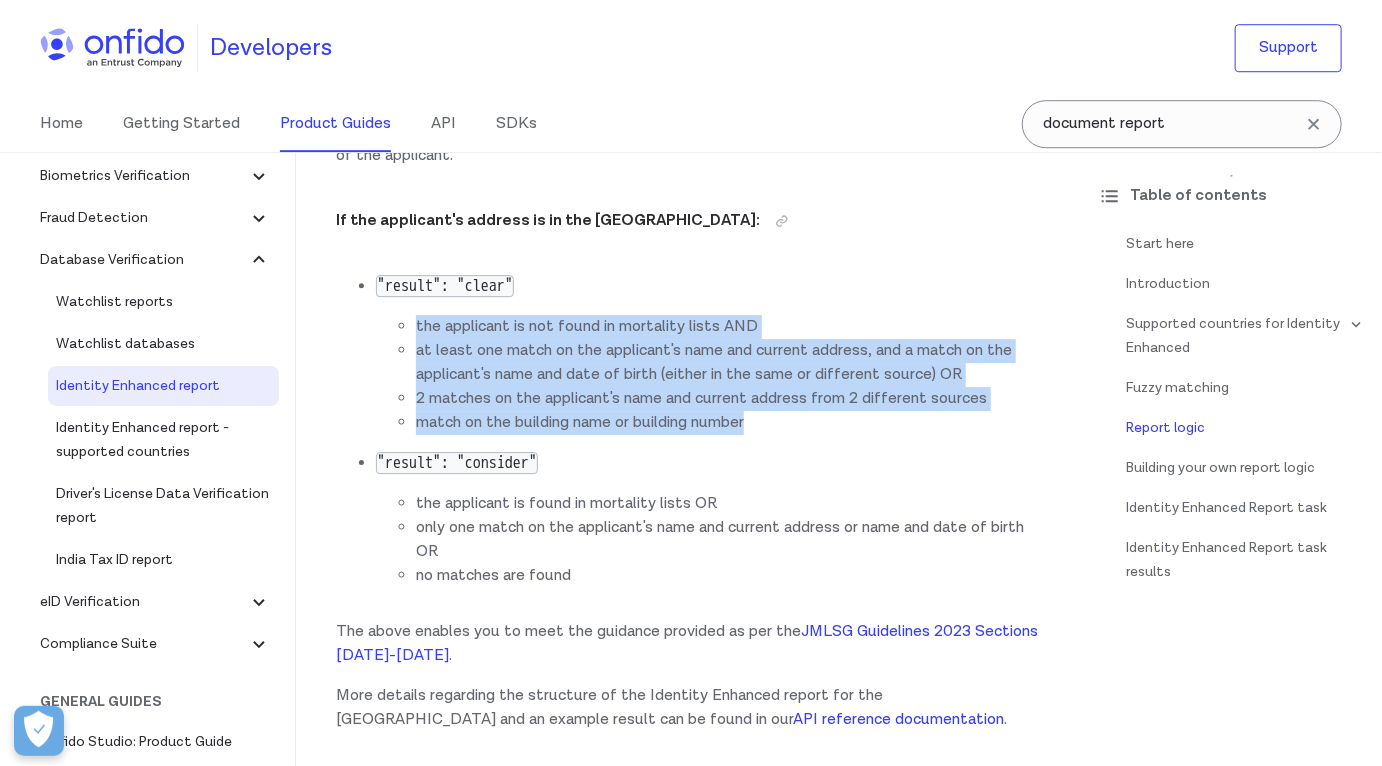 drag, startPoint x: 771, startPoint y: 396, endPoint x: 410, endPoint y: 302, distance: 373.03754 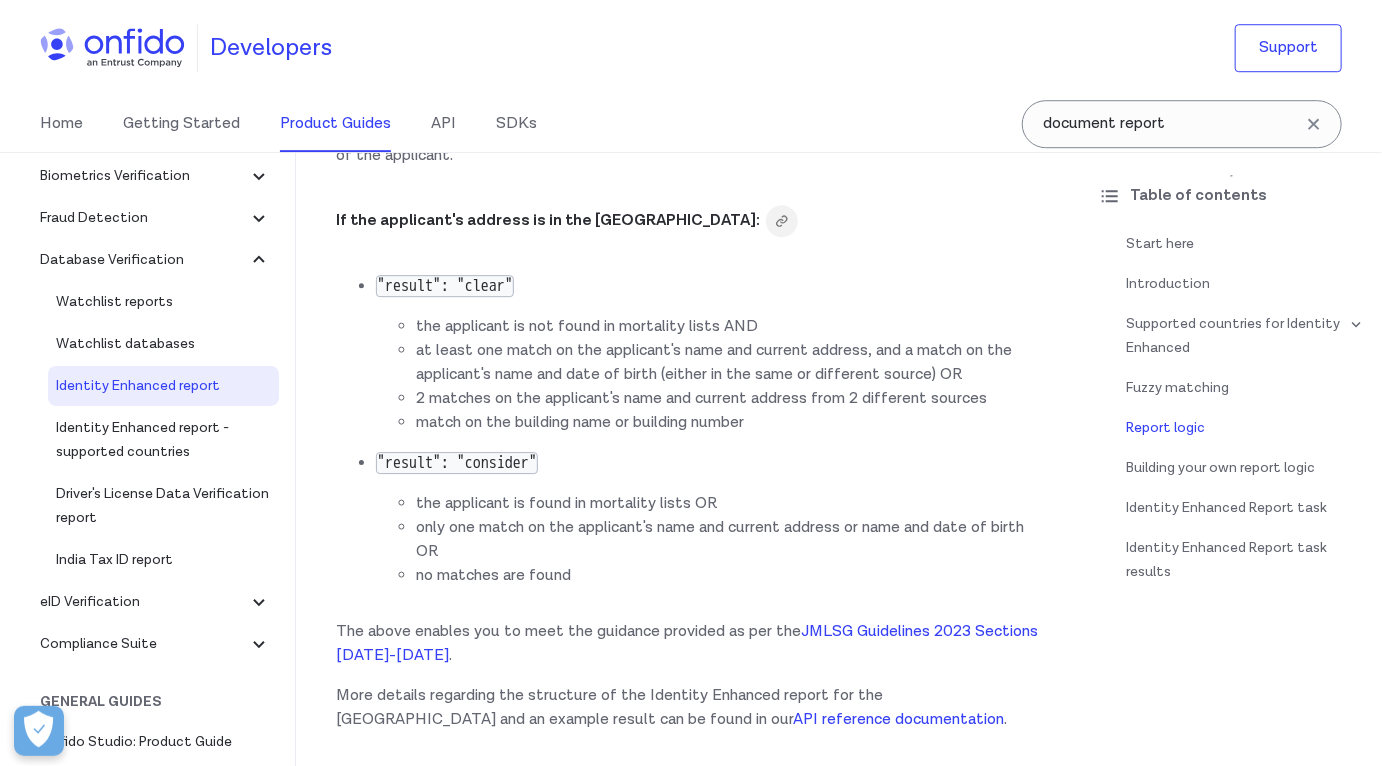 click at bounding box center [782, 221] 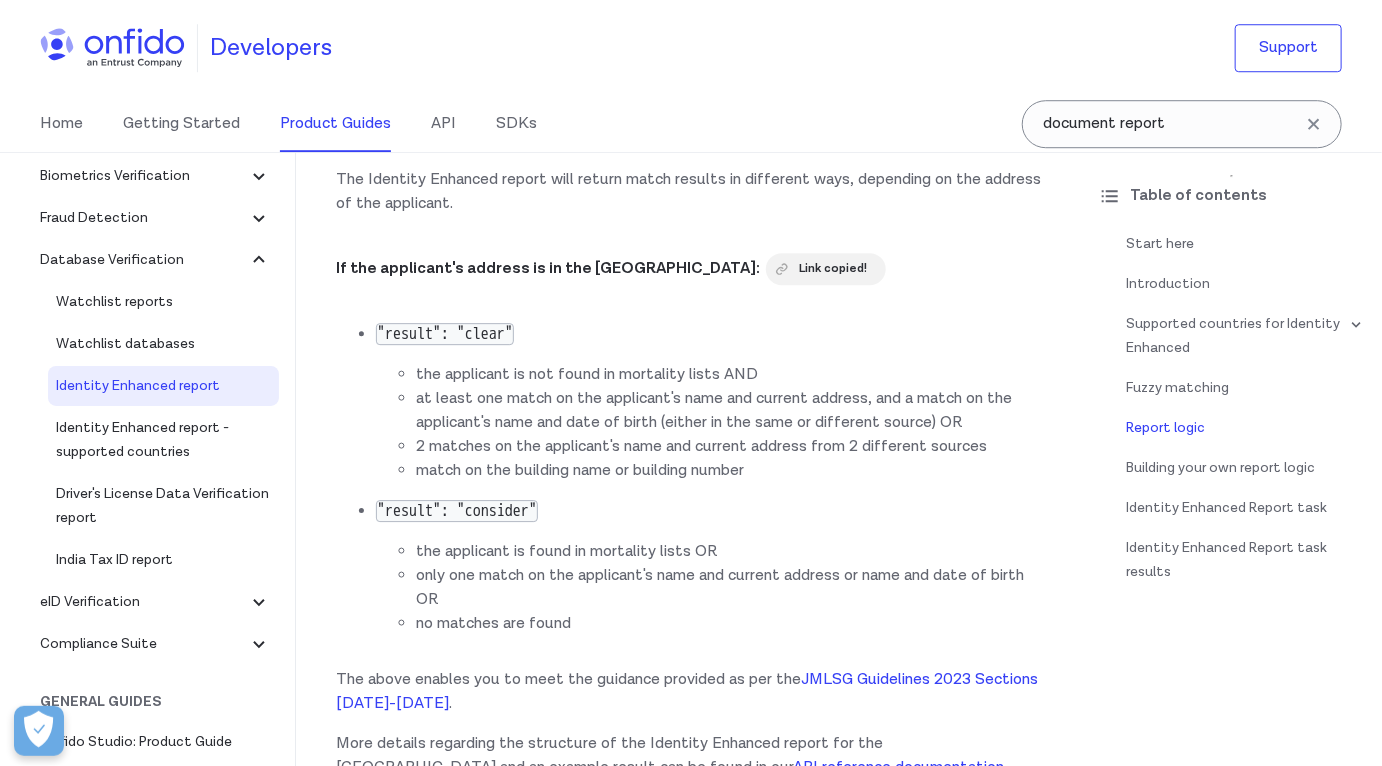 scroll, scrollTop: 2596, scrollLeft: 0, axis: vertical 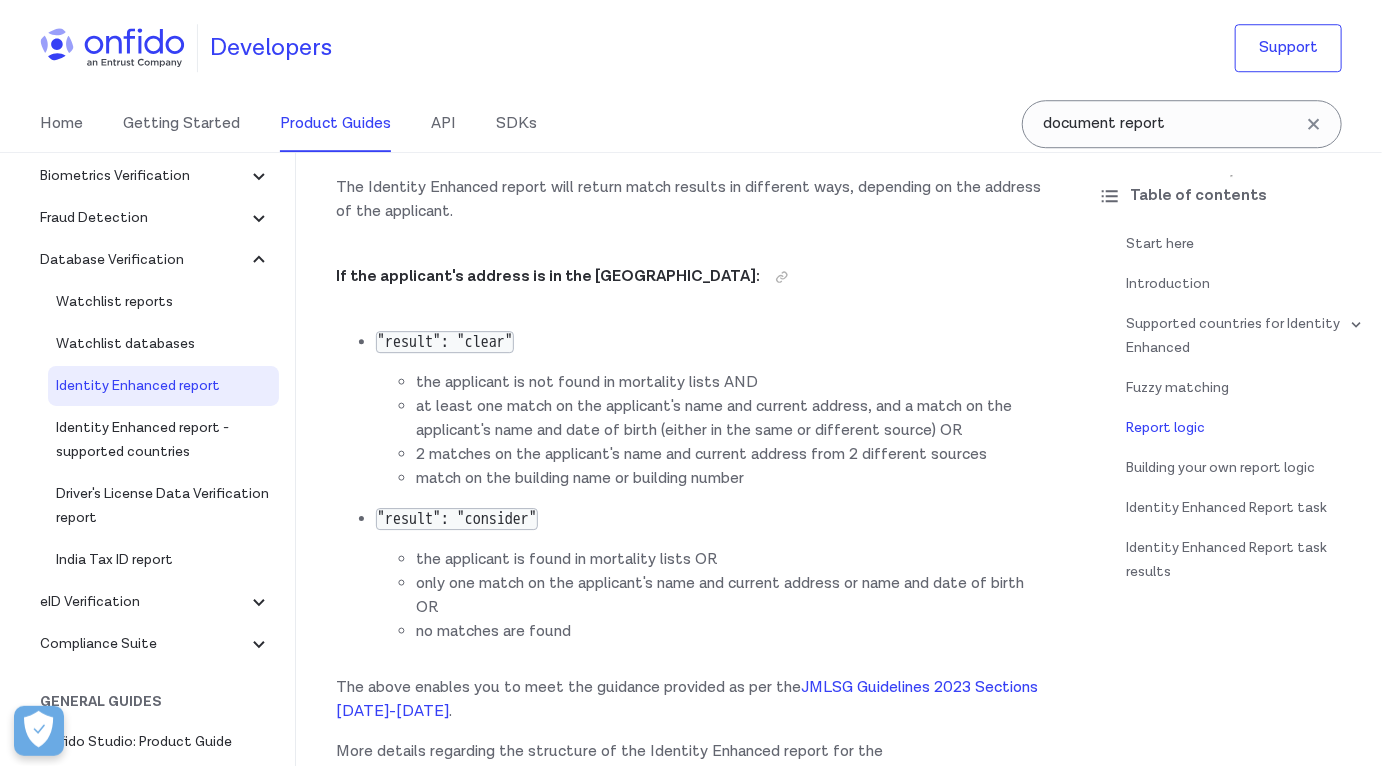 click on "at least one match on the applicant's name and current address, and a match on the applicant's name and date of birth (either in the same or different source) OR" at bounding box center (729, 419) 